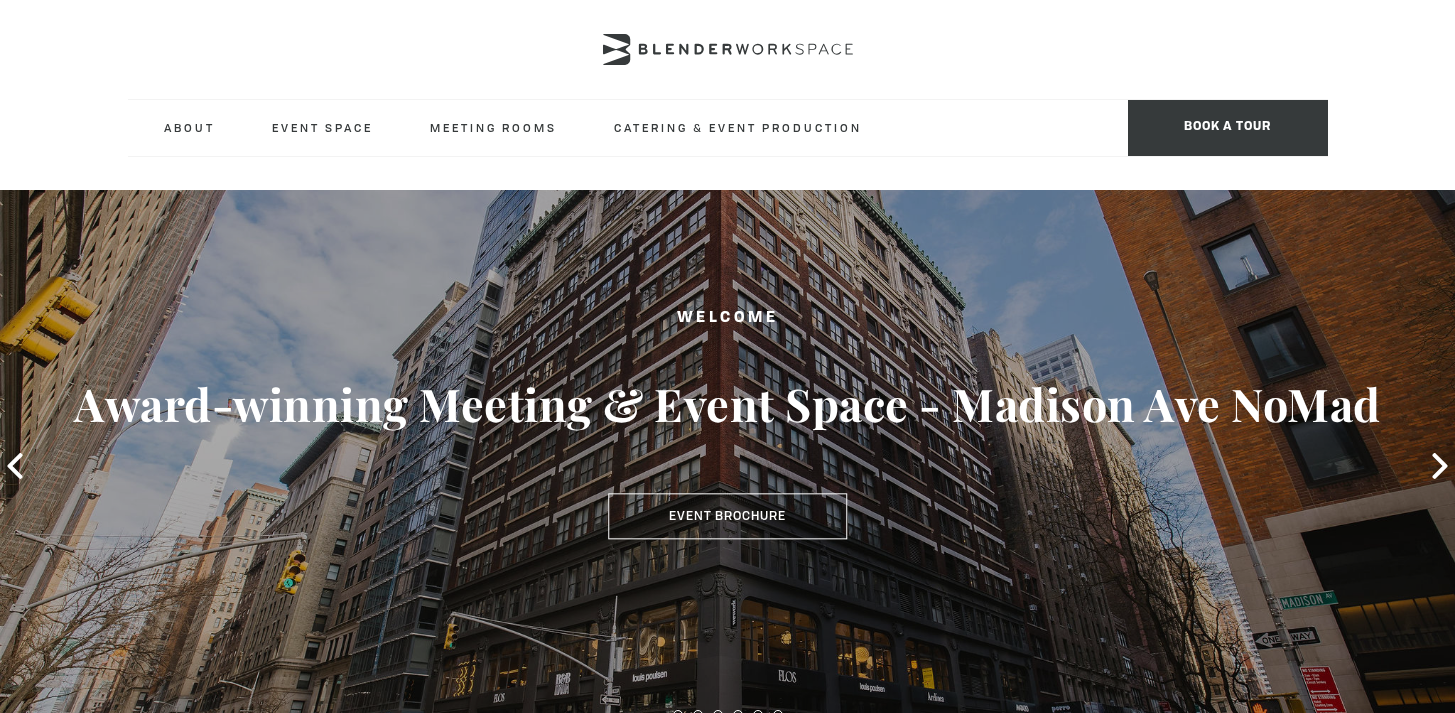 scroll, scrollTop: 0, scrollLeft: 0, axis: both 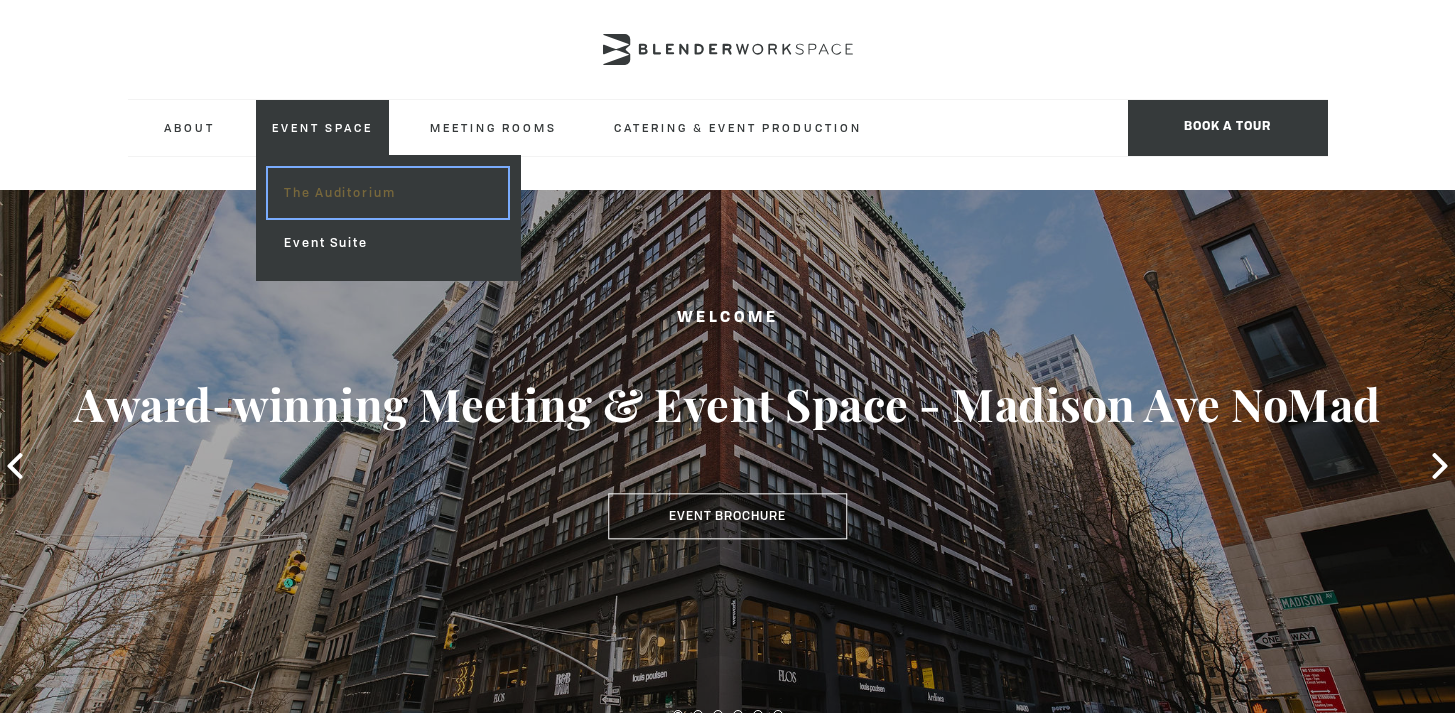 click on "The Auditorium" at bounding box center (387, 193) 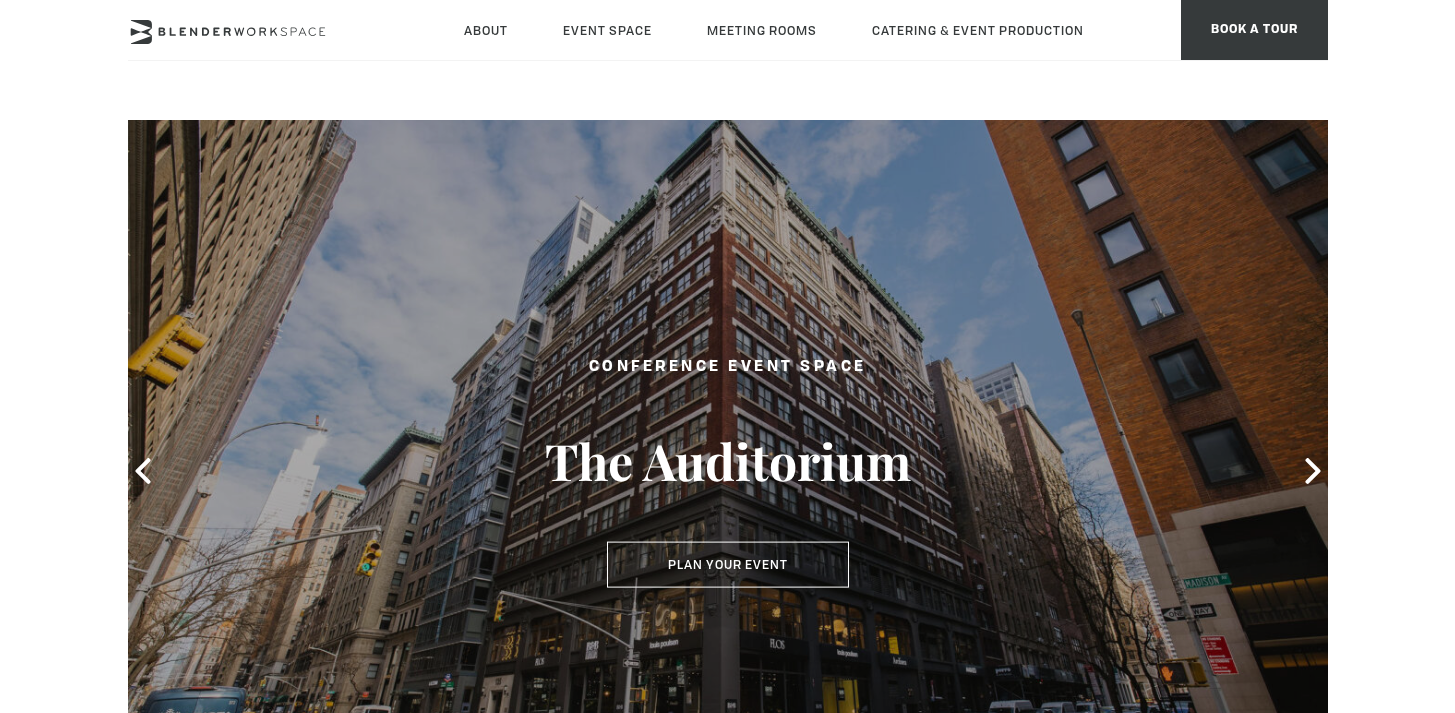 scroll, scrollTop: 0, scrollLeft: 0, axis: both 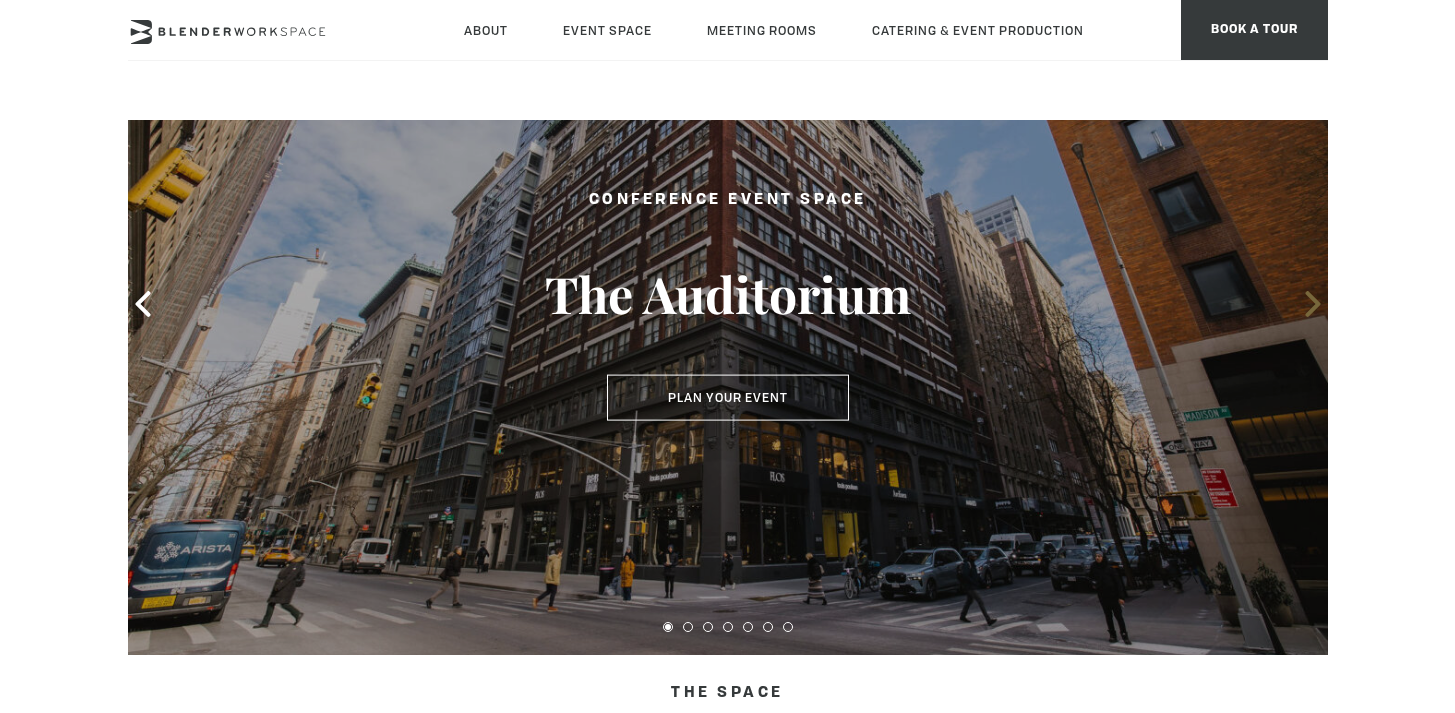 click 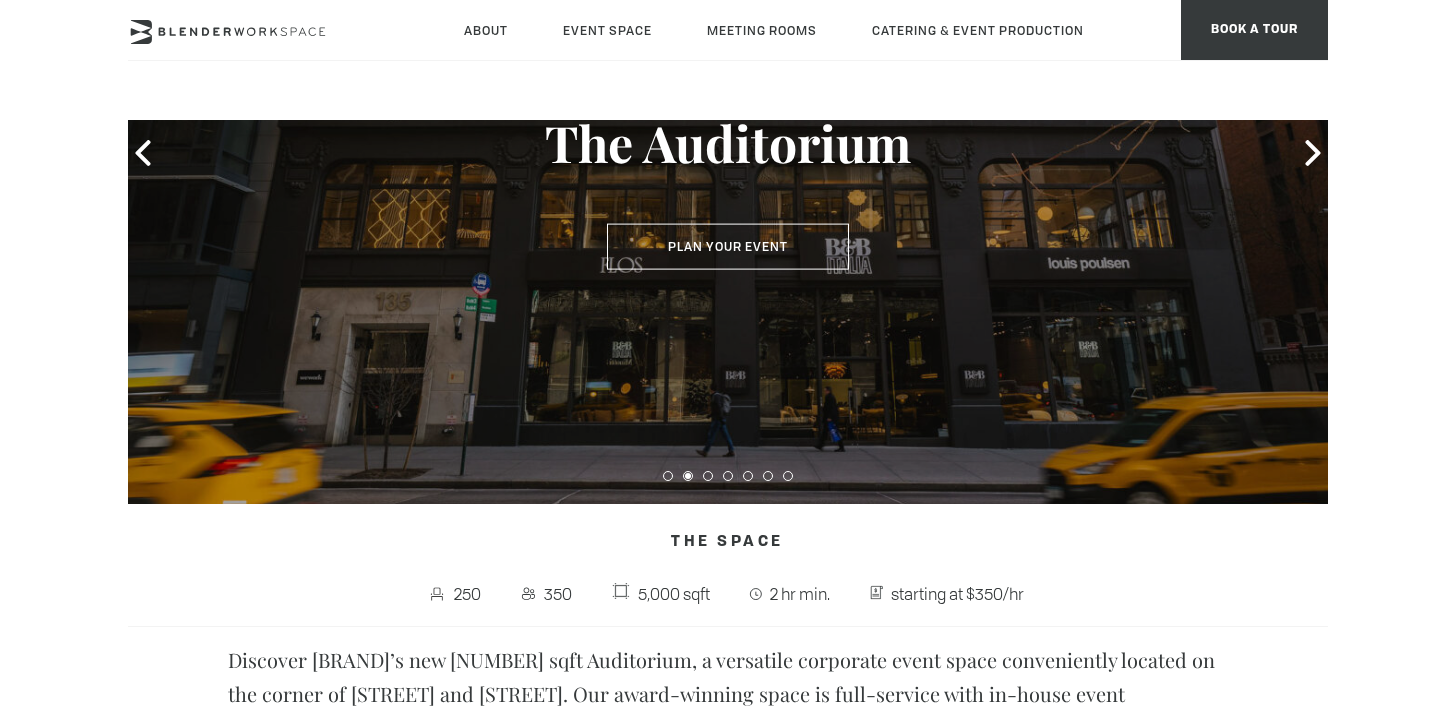scroll, scrollTop: 278, scrollLeft: 0, axis: vertical 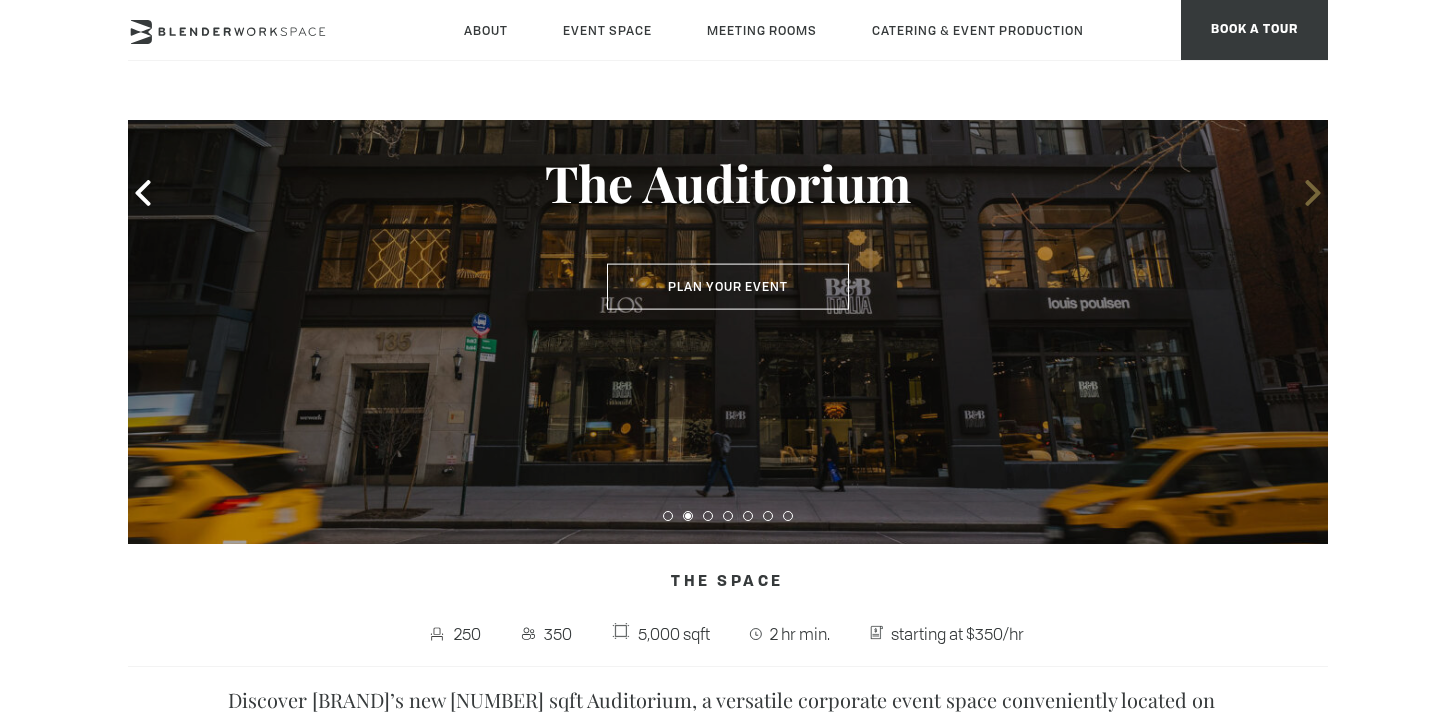 click 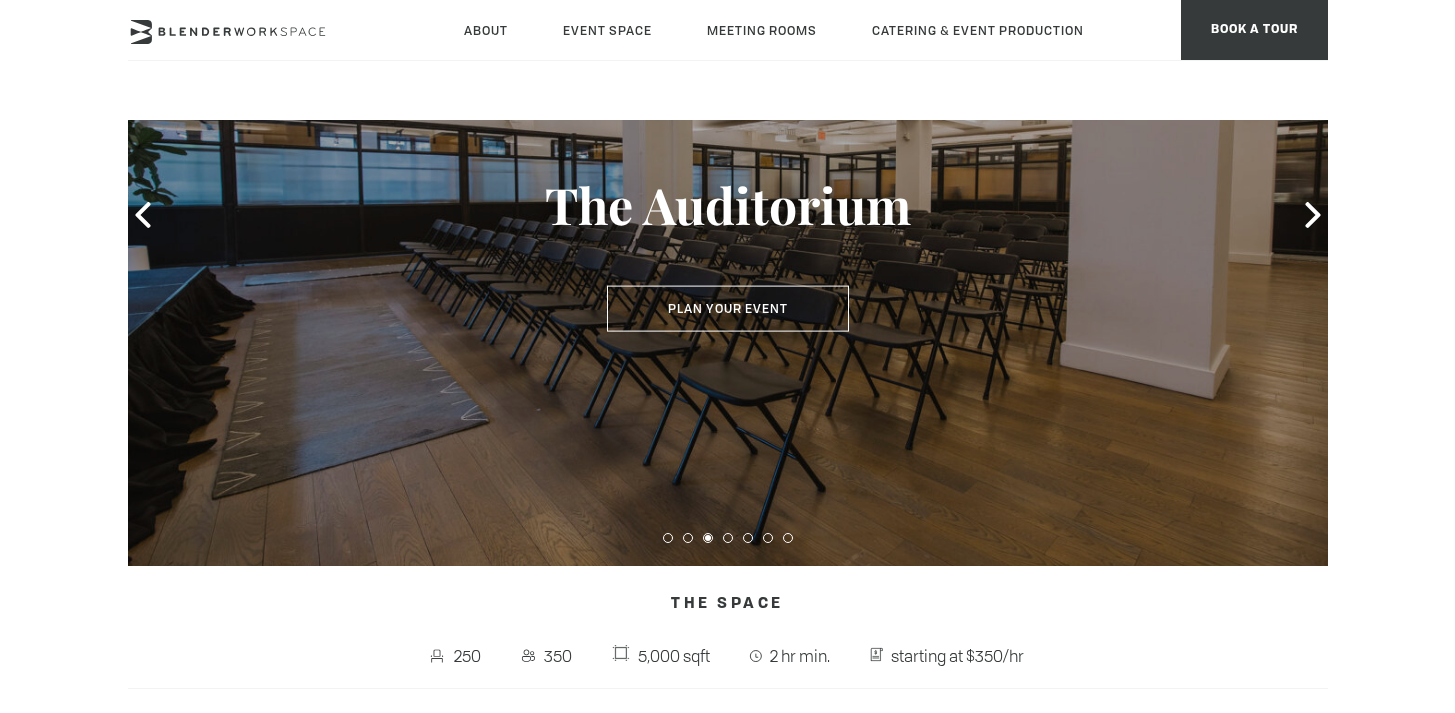scroll, scrollTop: 264, scrollLeft: 0, axis: vertical 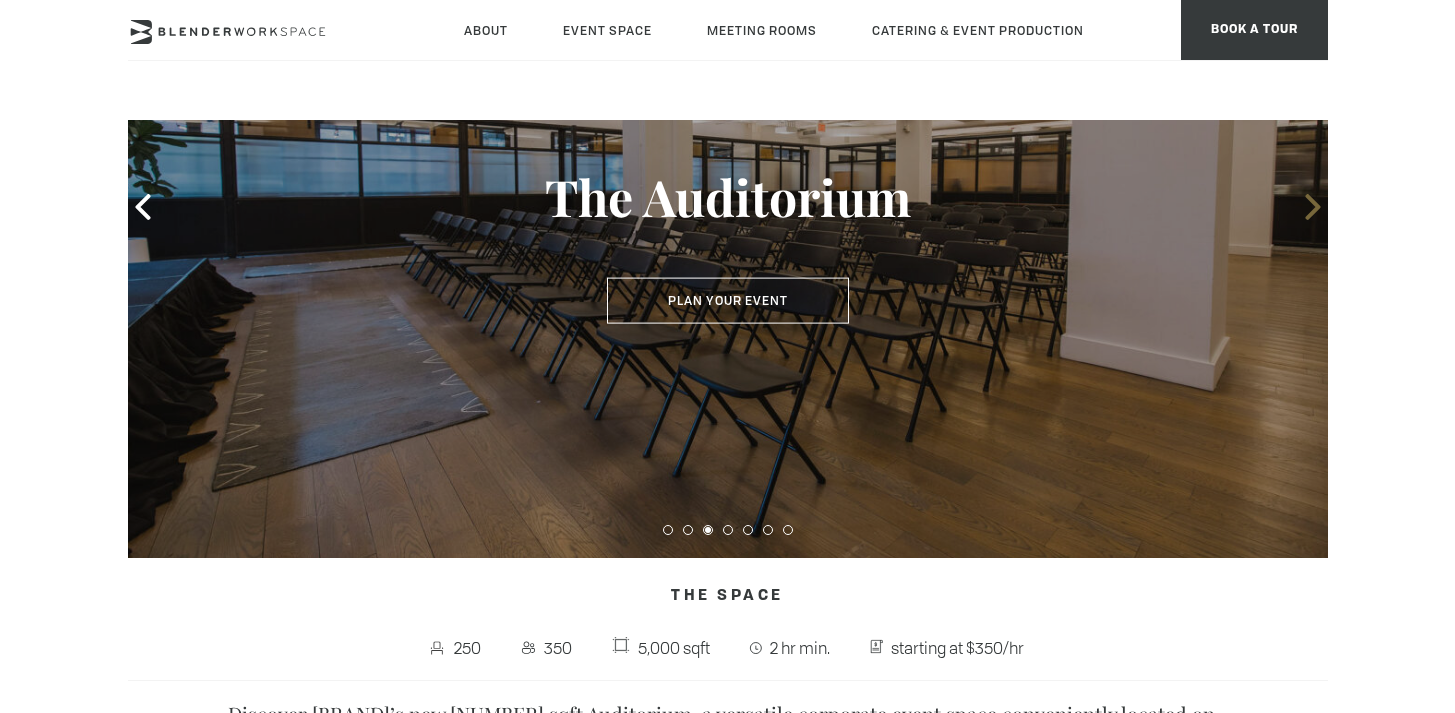 click 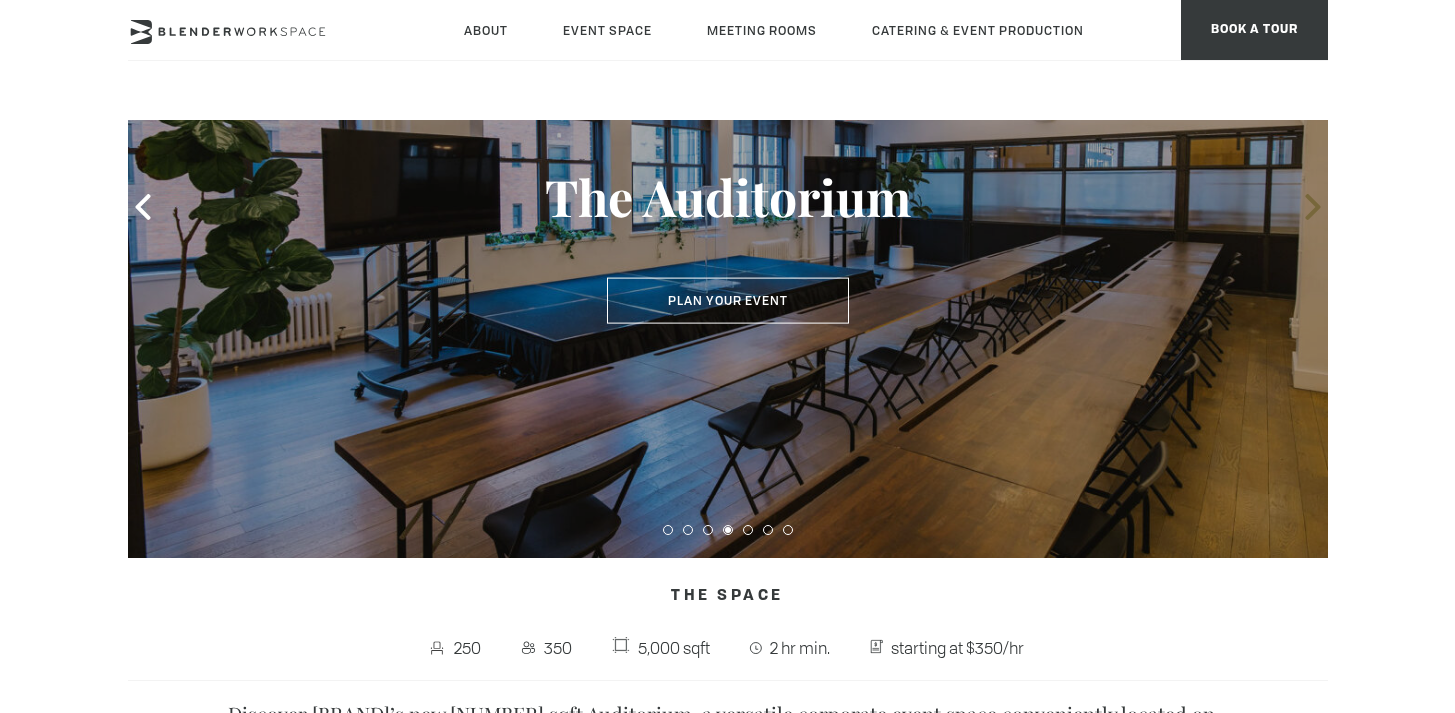 click 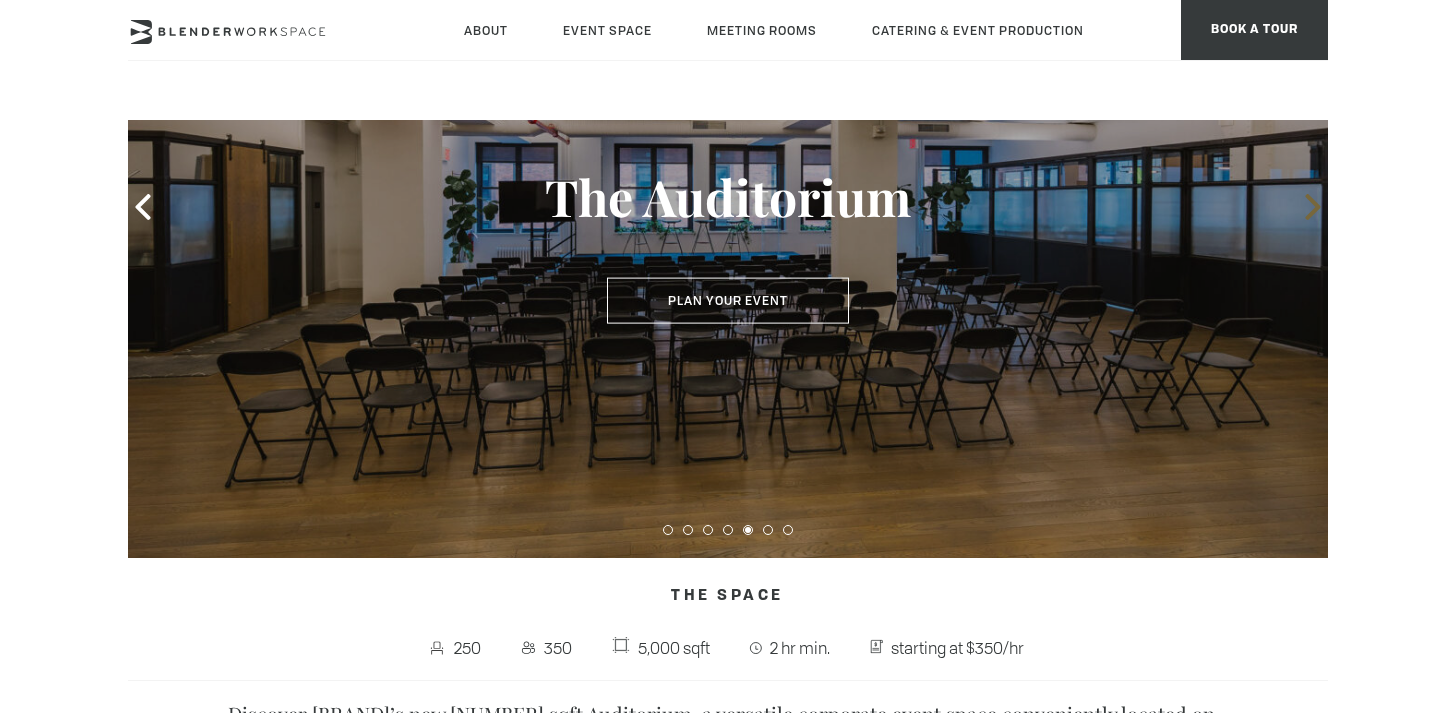 click 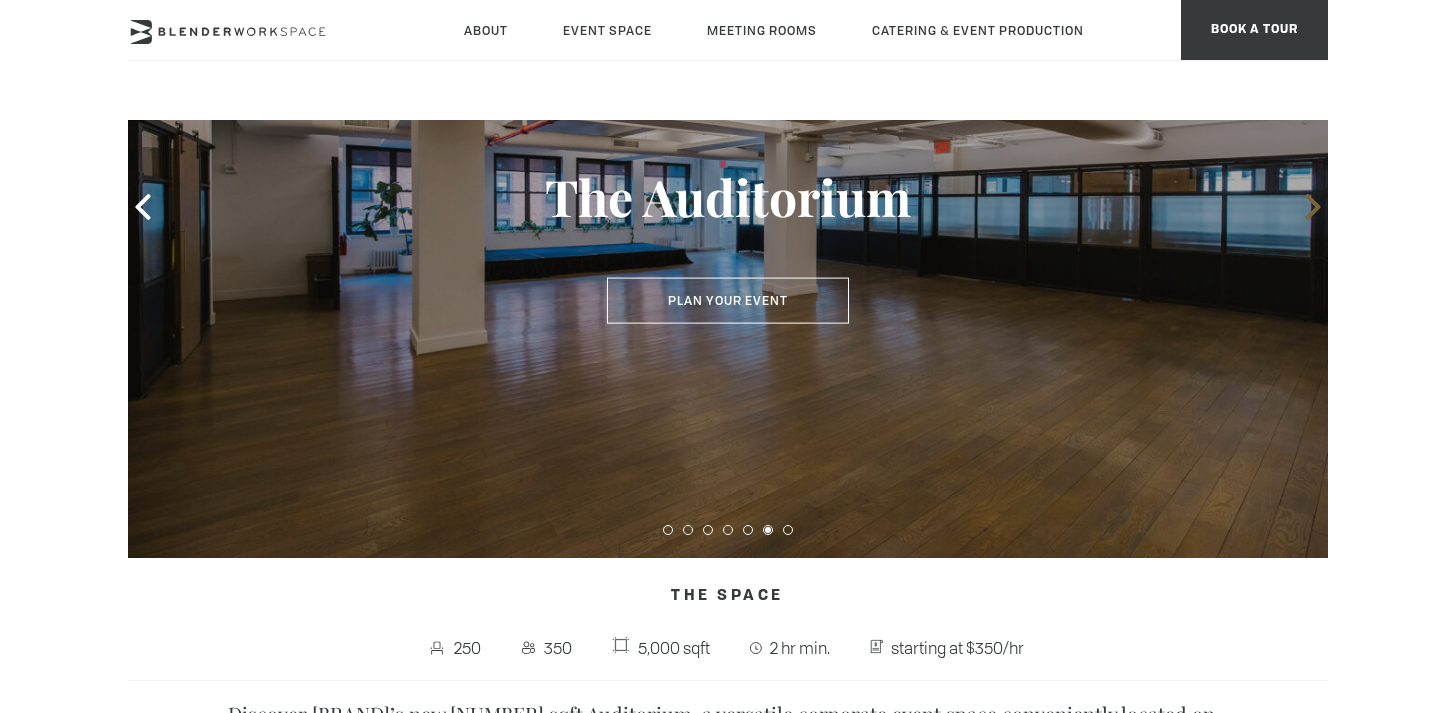 click 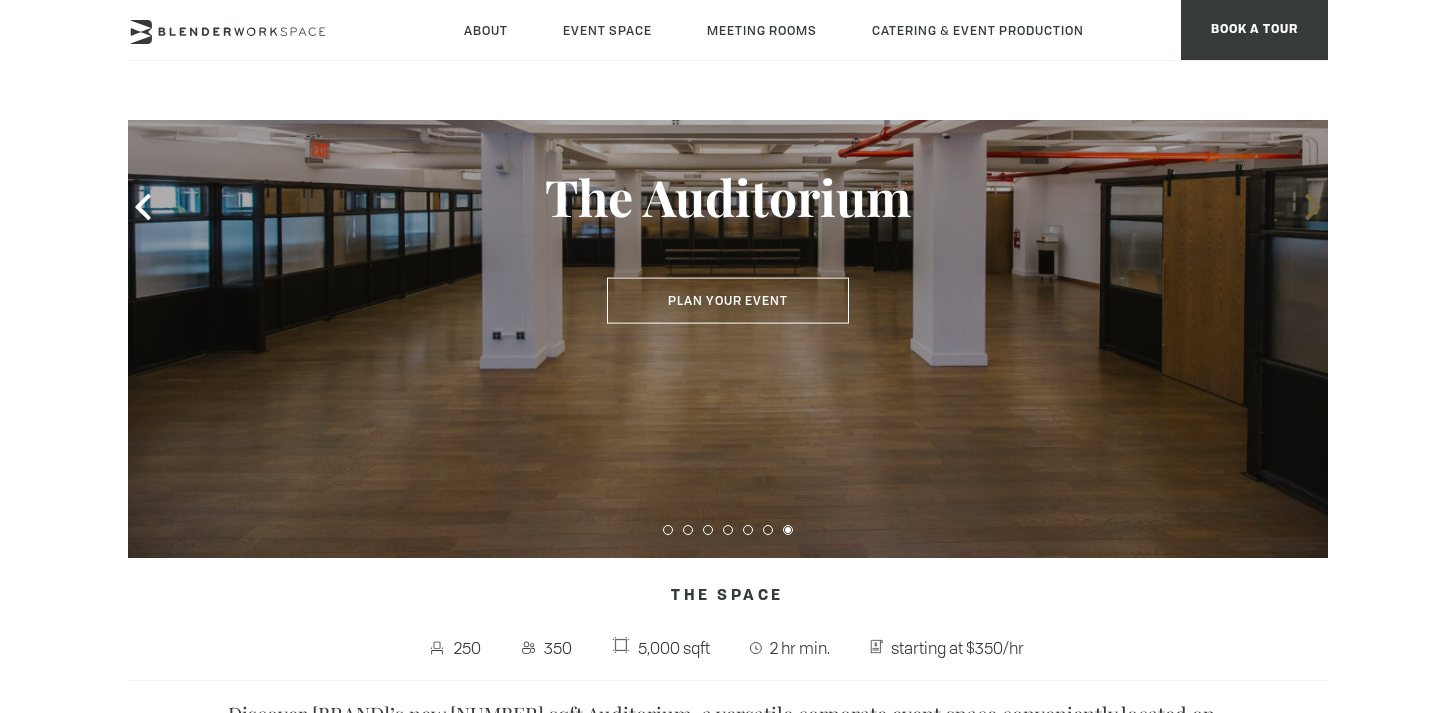 click 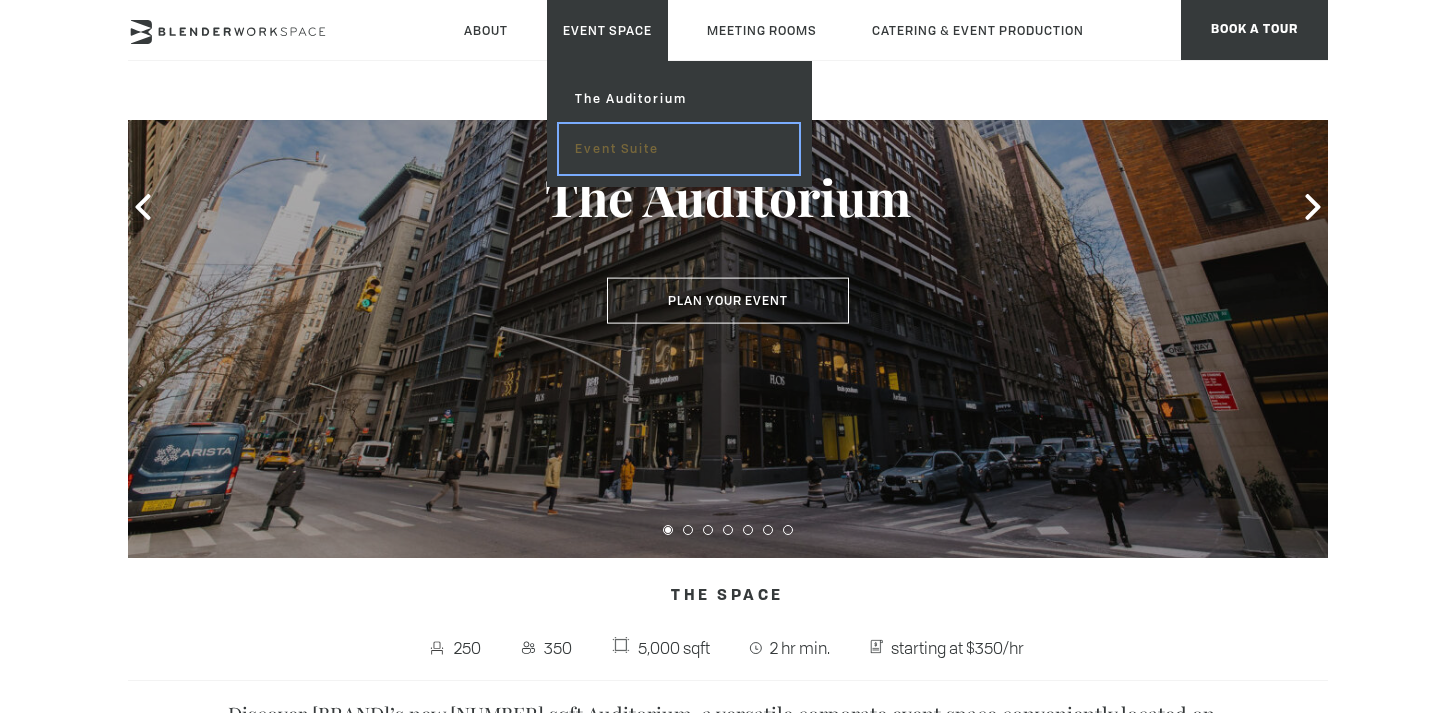 click on "Event Suite" at bounding box center [678, 149] 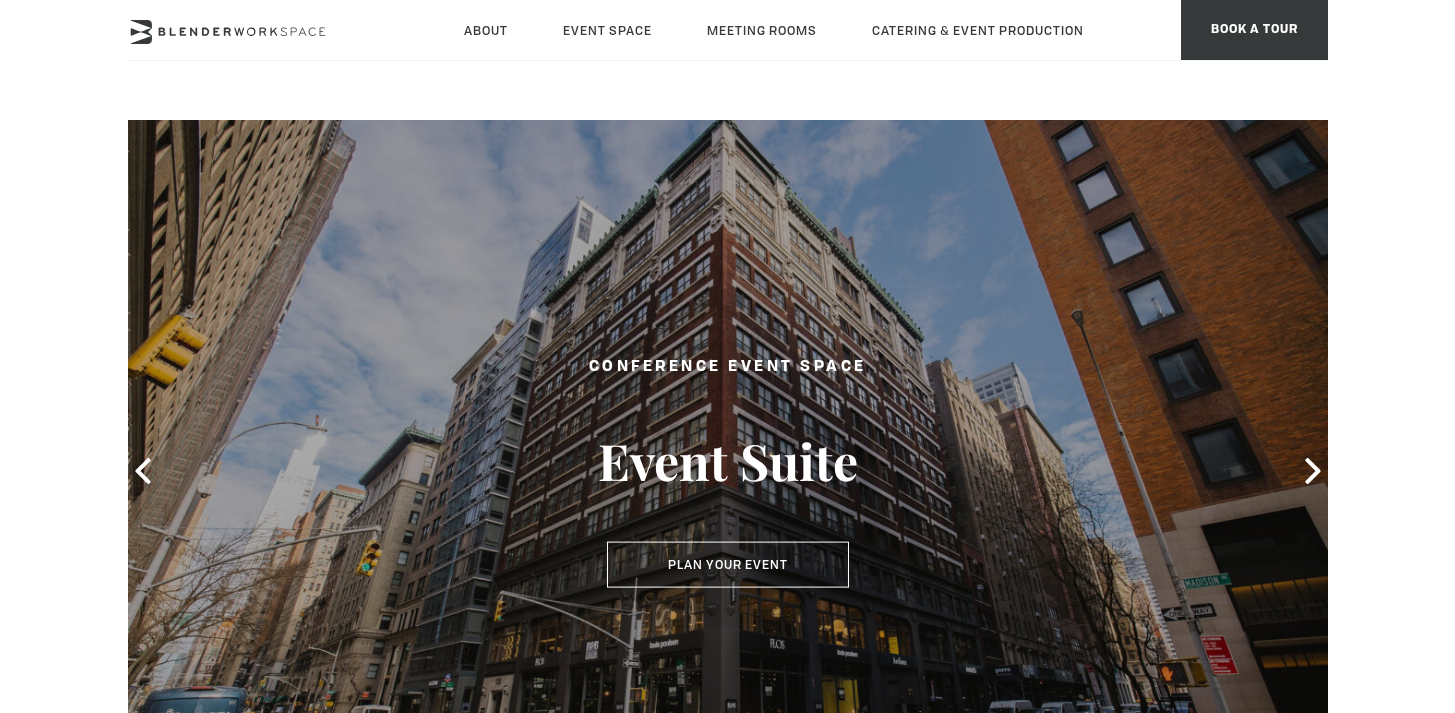 scroll, scrollTop: 0, scrollLeft: 0, axis: both 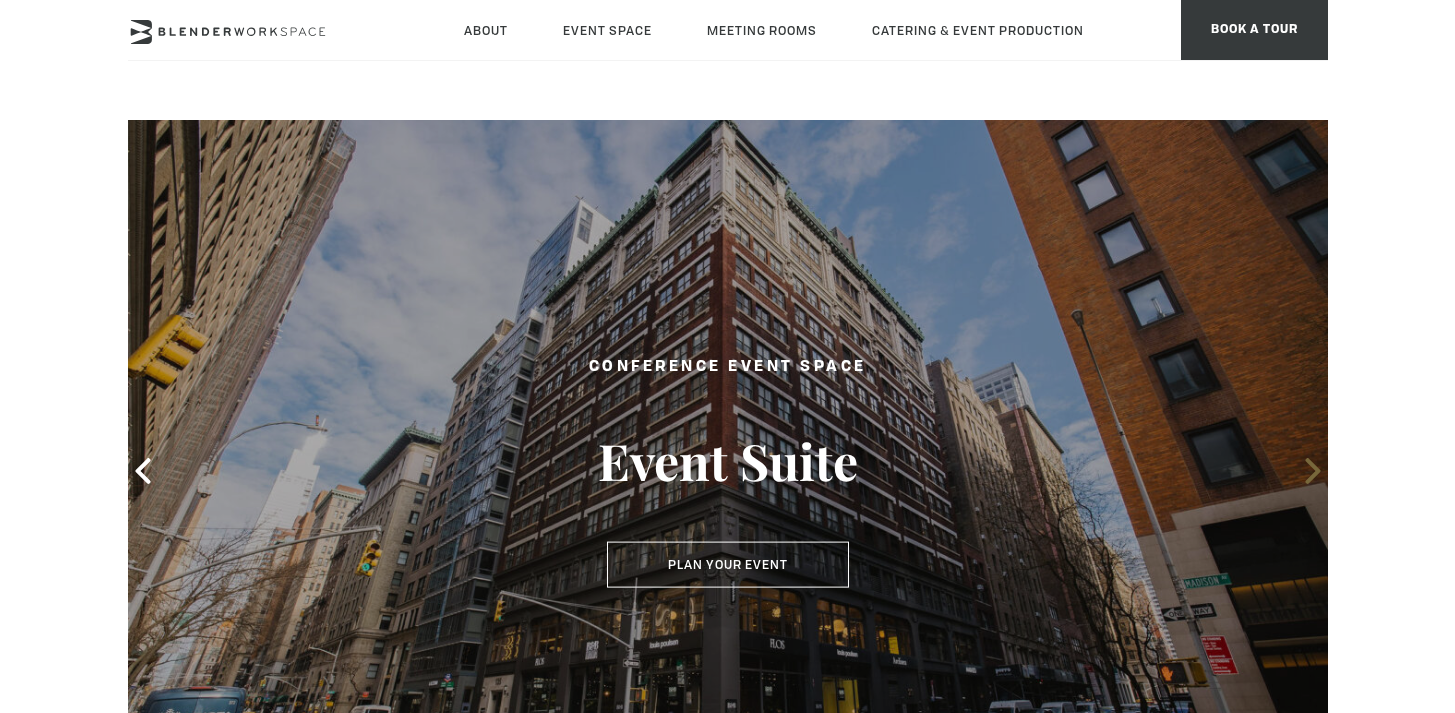 click 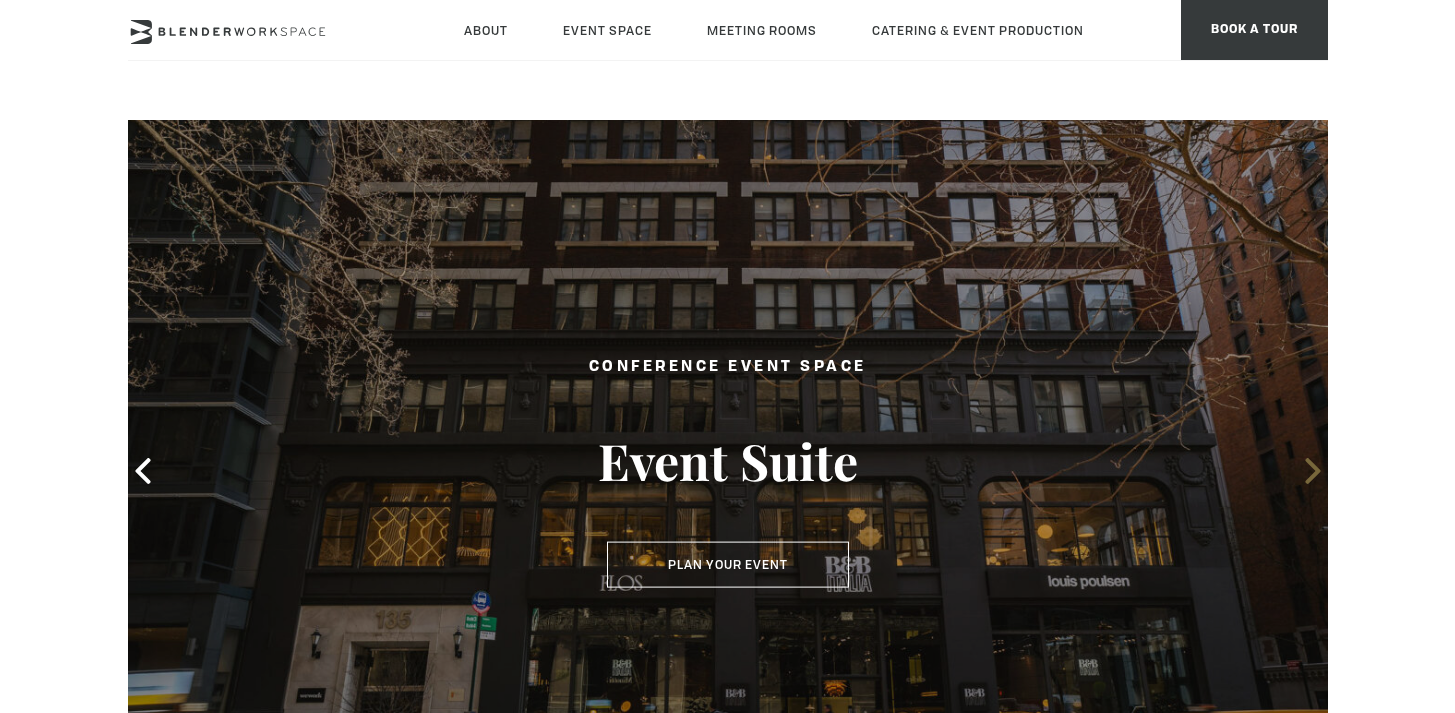 click 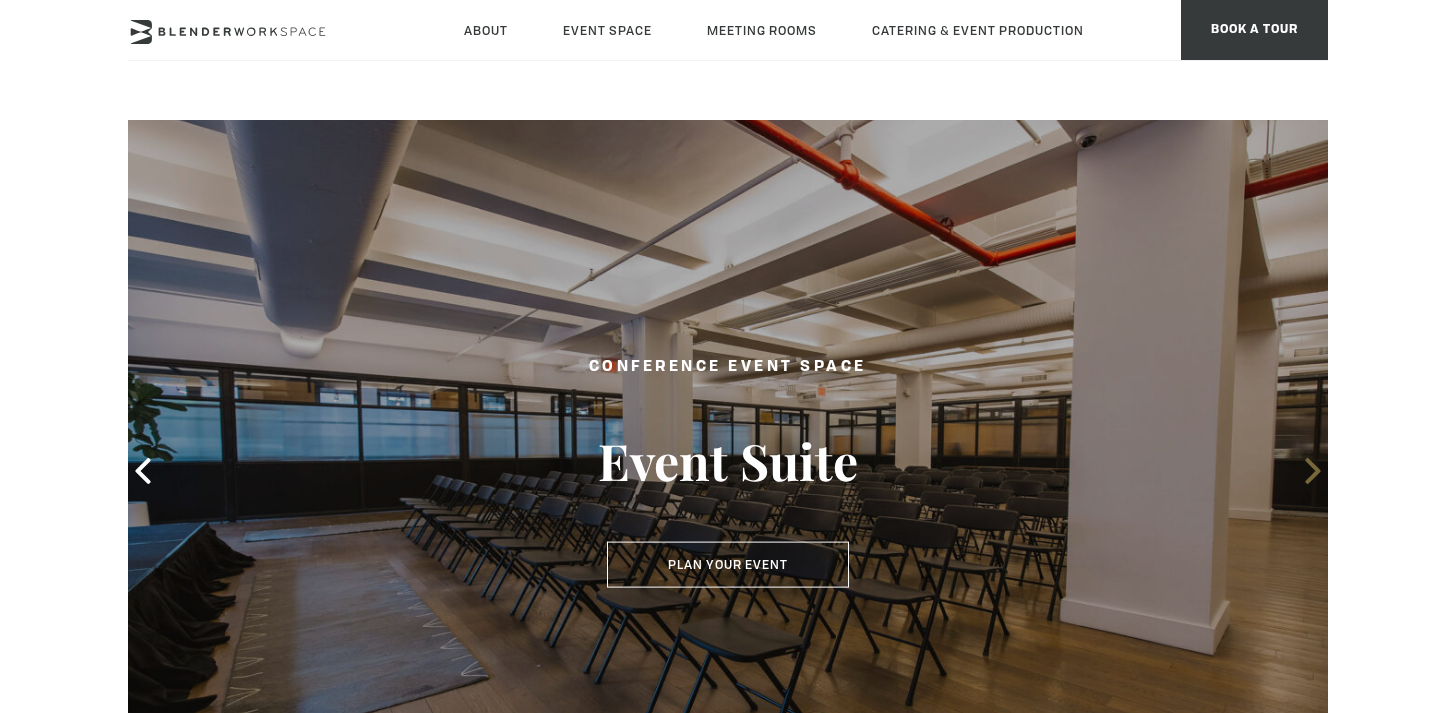 click 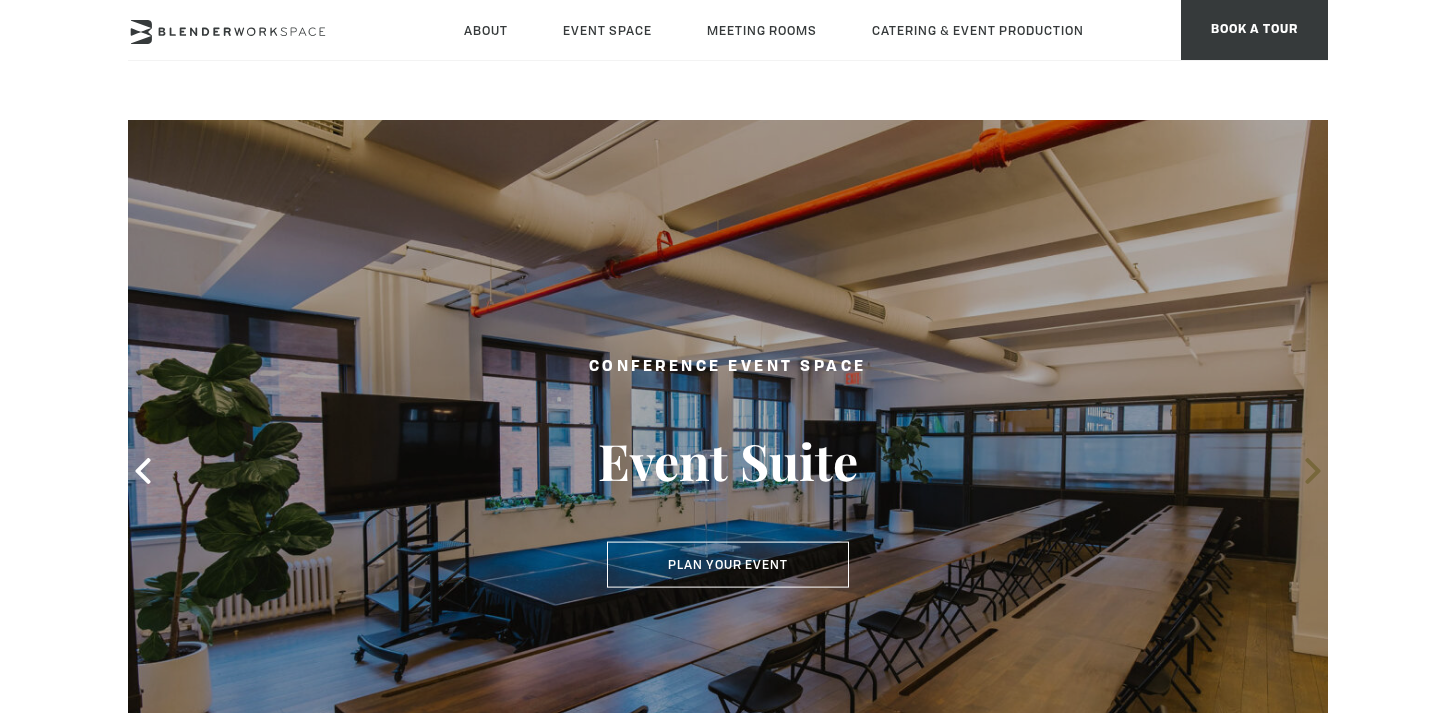 click 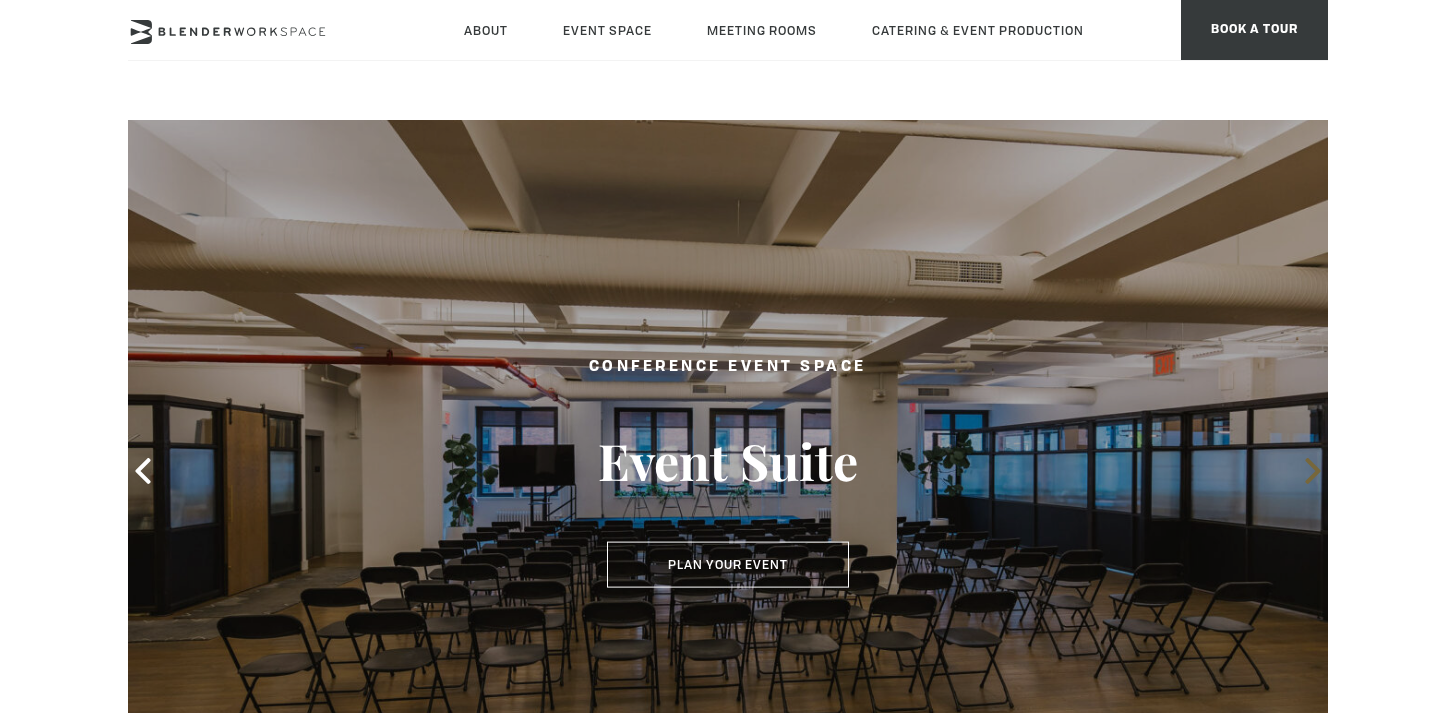 click 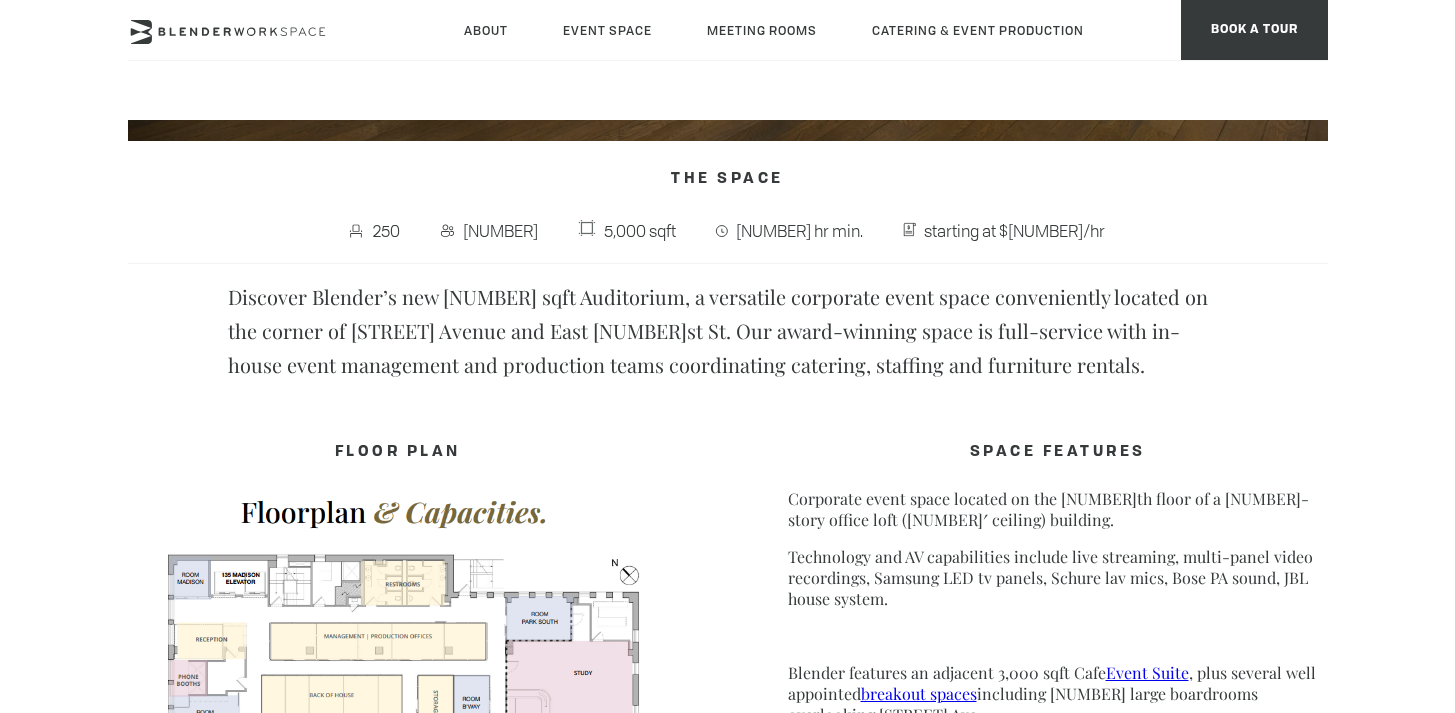 scroll, scrollTop: 1060, scrollLeft: 0, axis: vertical 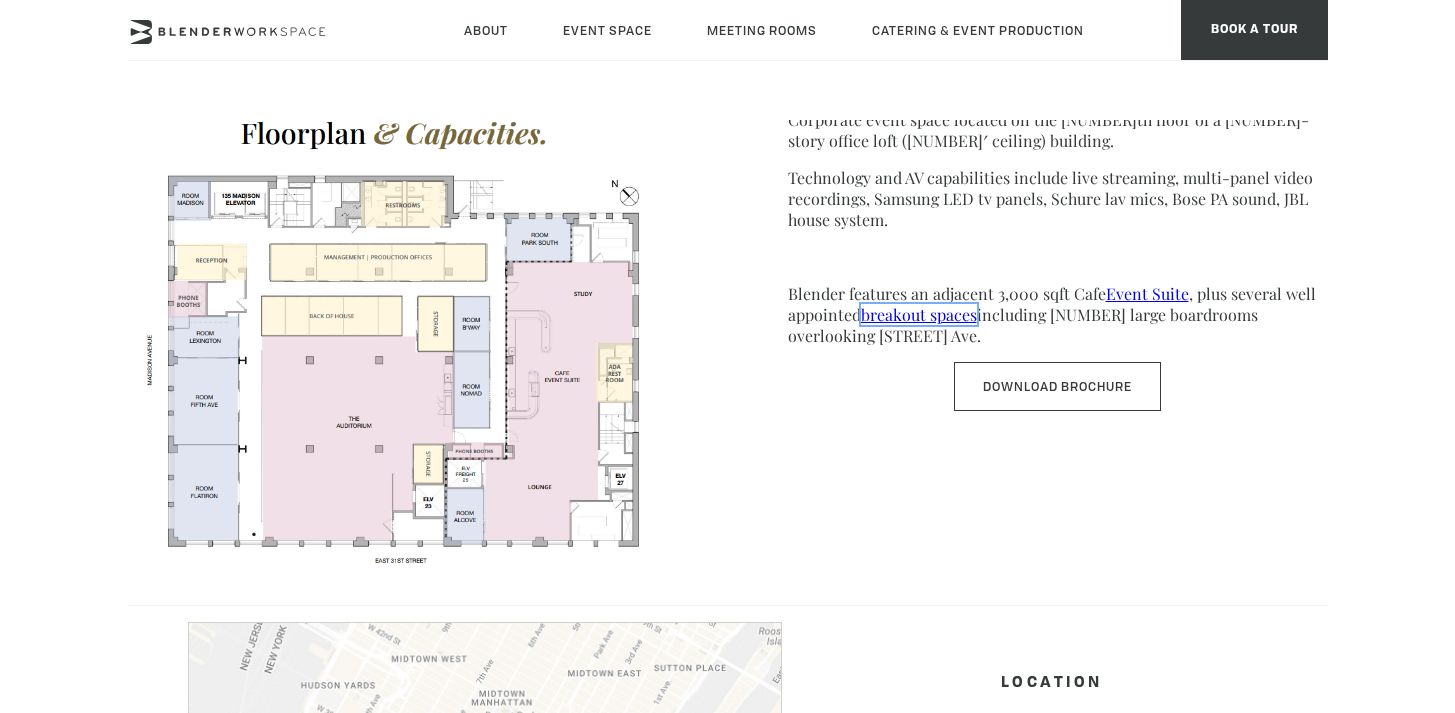 click on "breakout spaces" at bounding box center (919, 314) 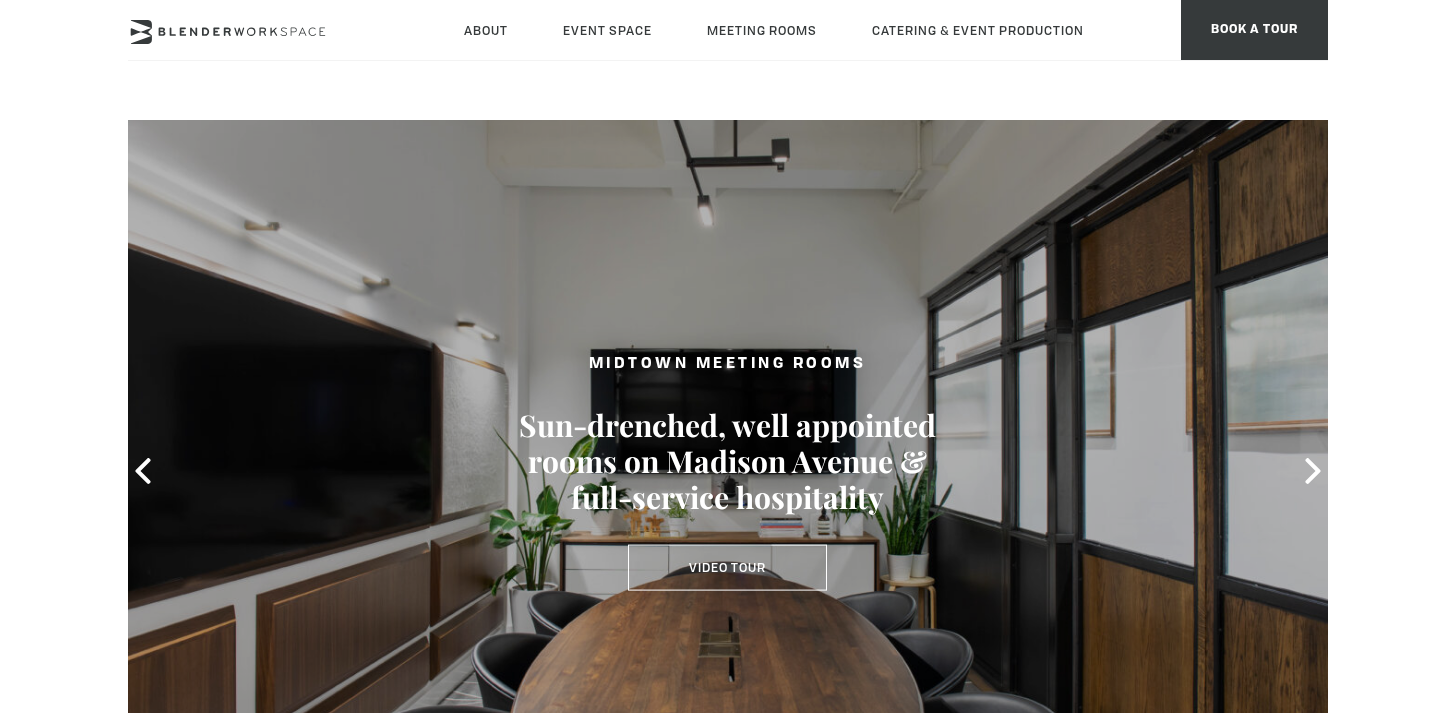 scroll, scrollTop: 0, scrollLeft: 0, axis: both 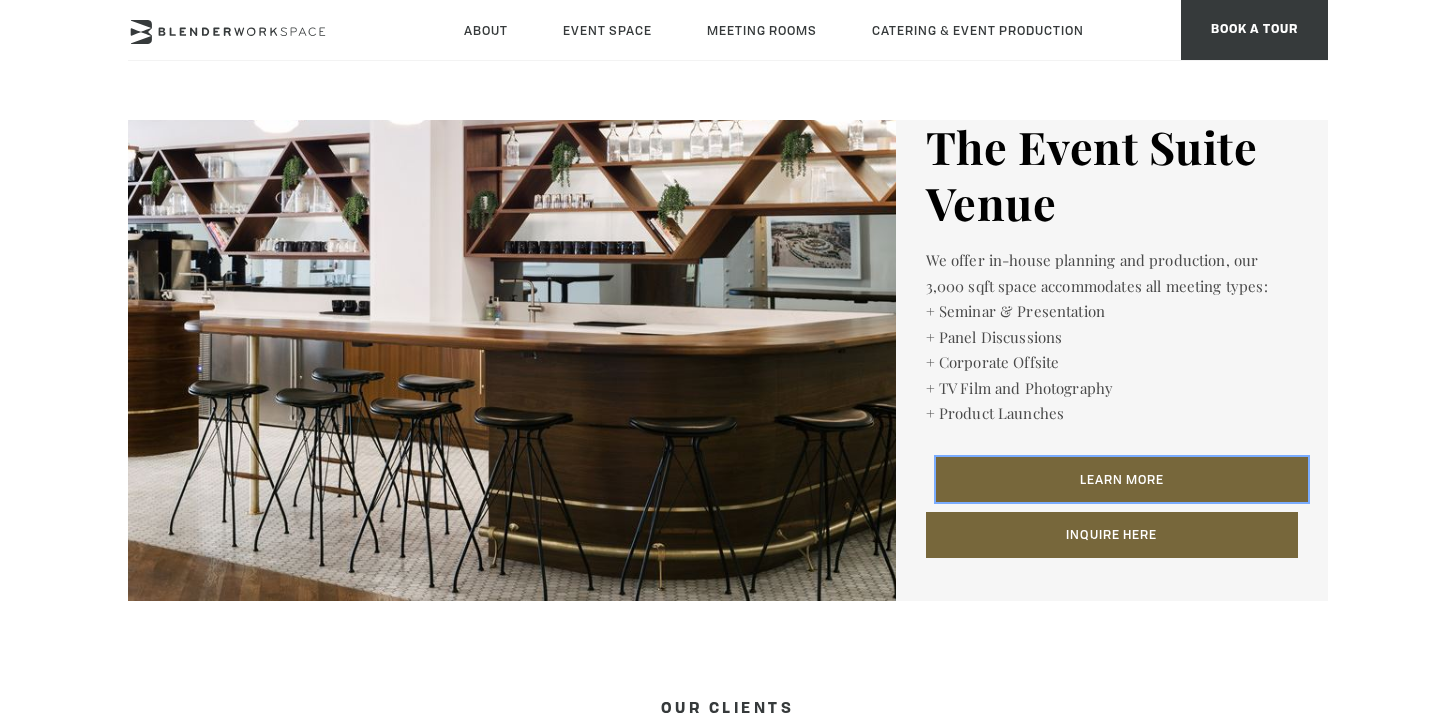 click on "Learn More" at bounding box center [1122, 480] 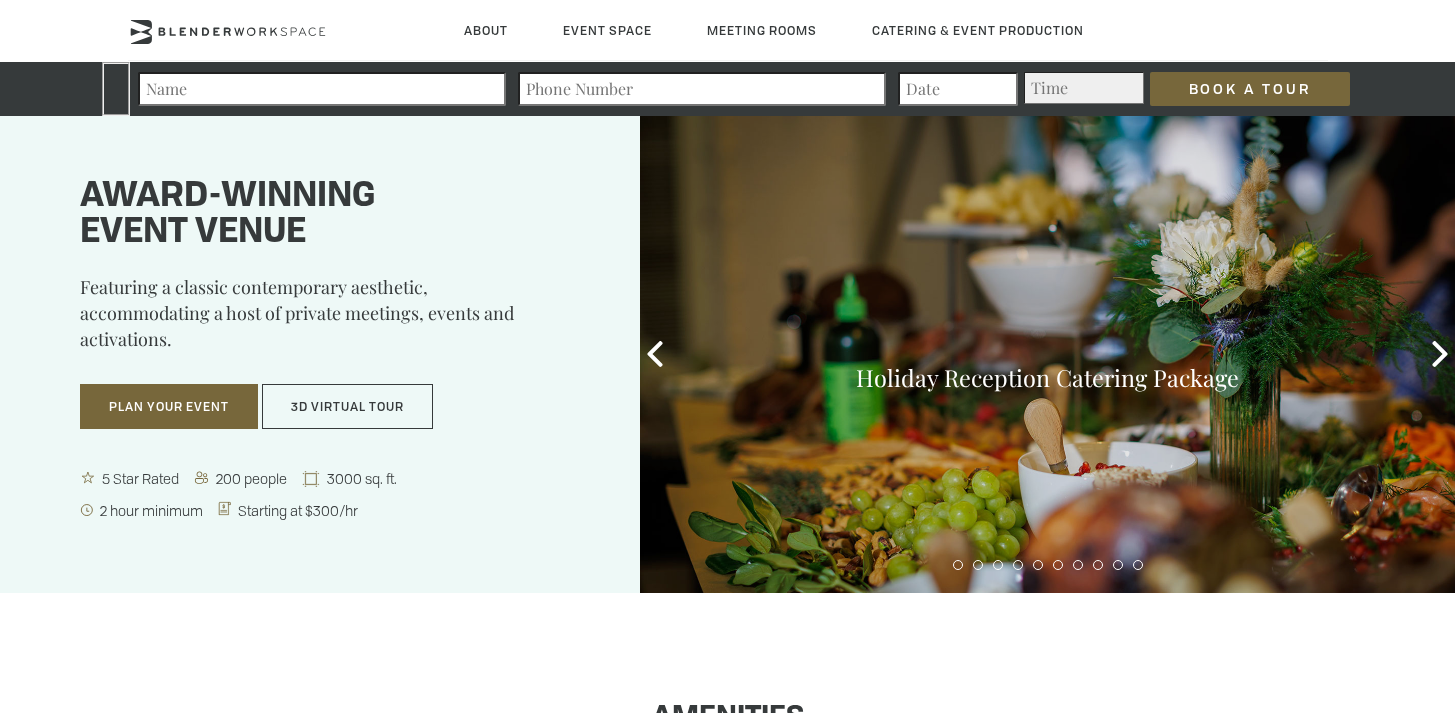 scroll, scrollTop: 0, scrollLeft: 0, axis: both 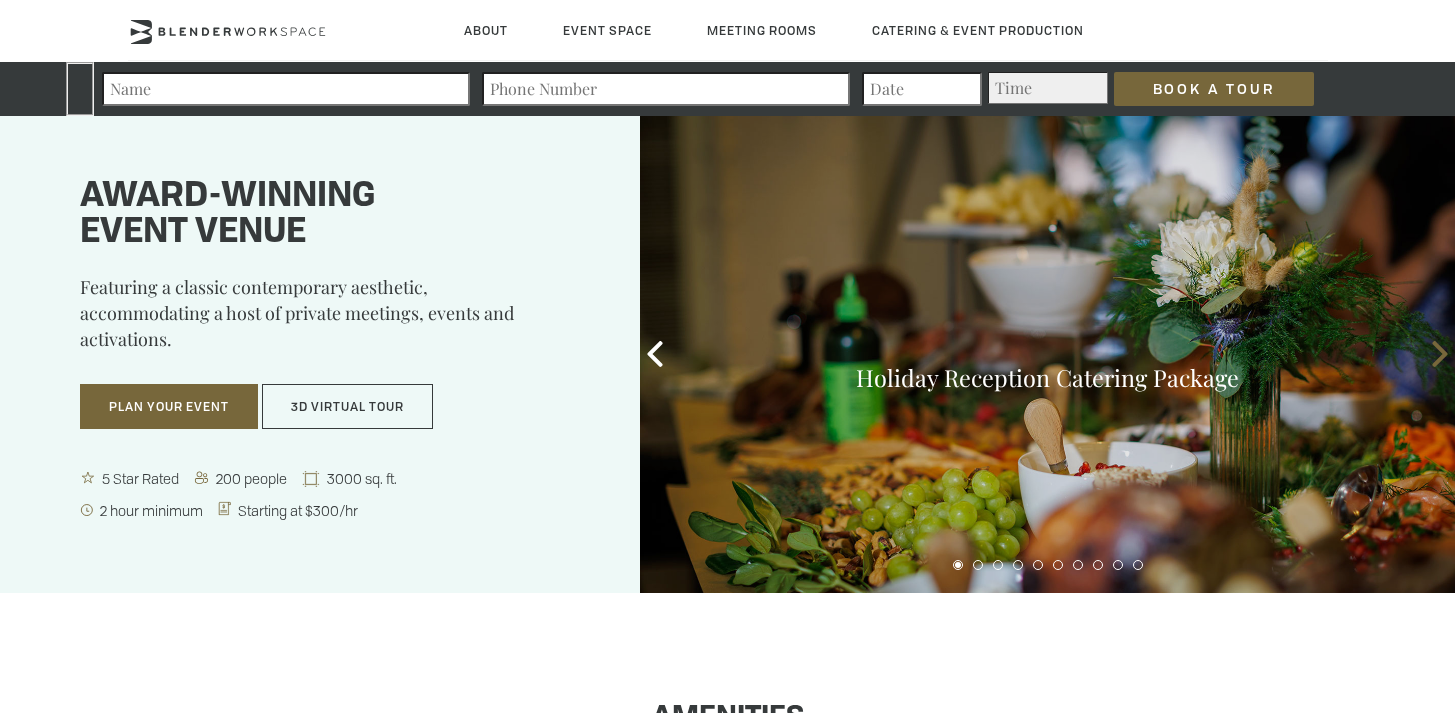 click 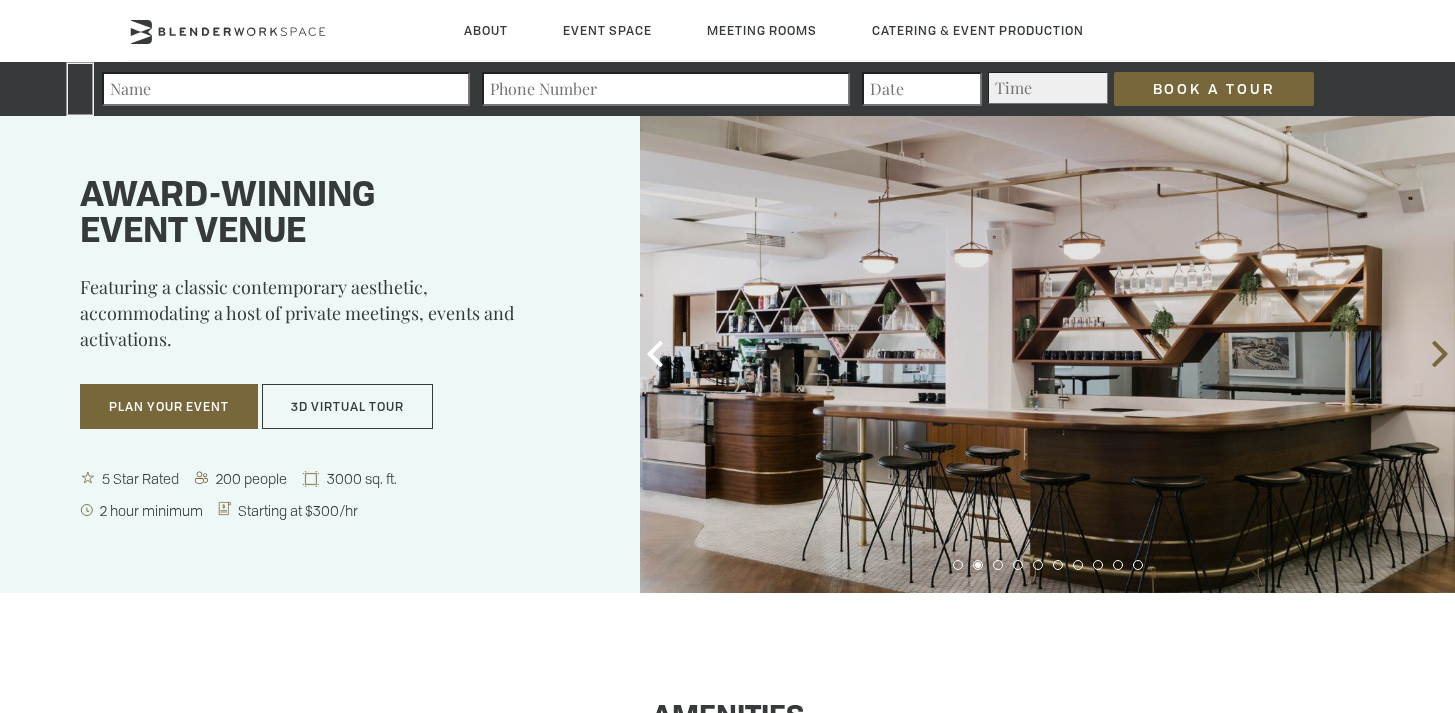 click 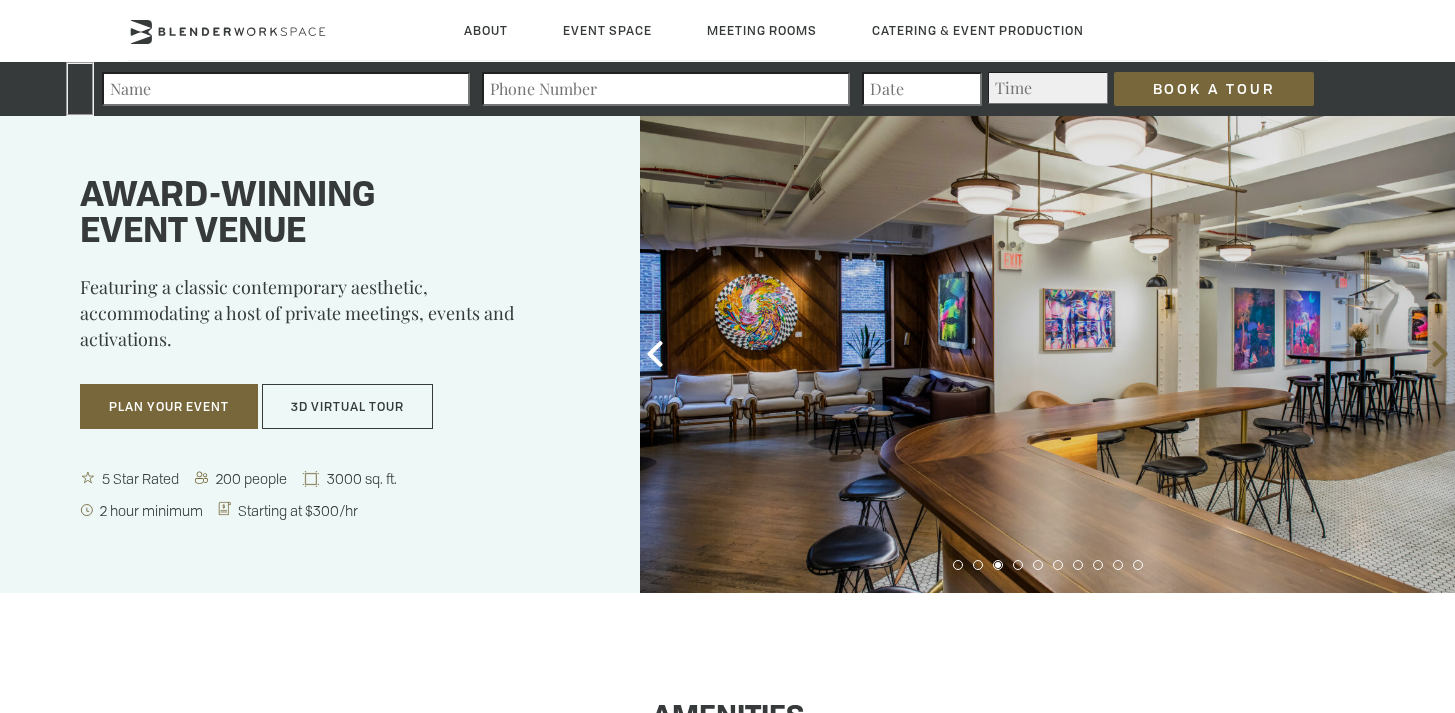 click 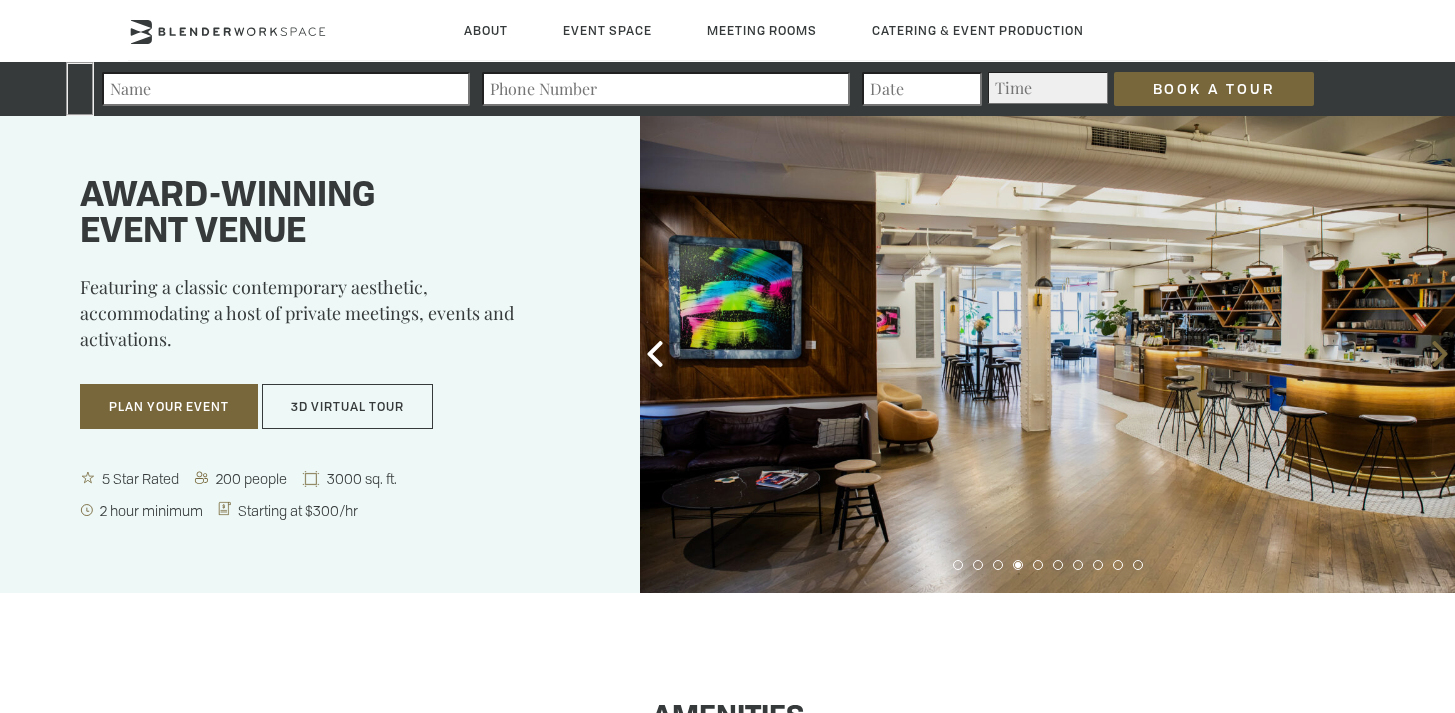 click 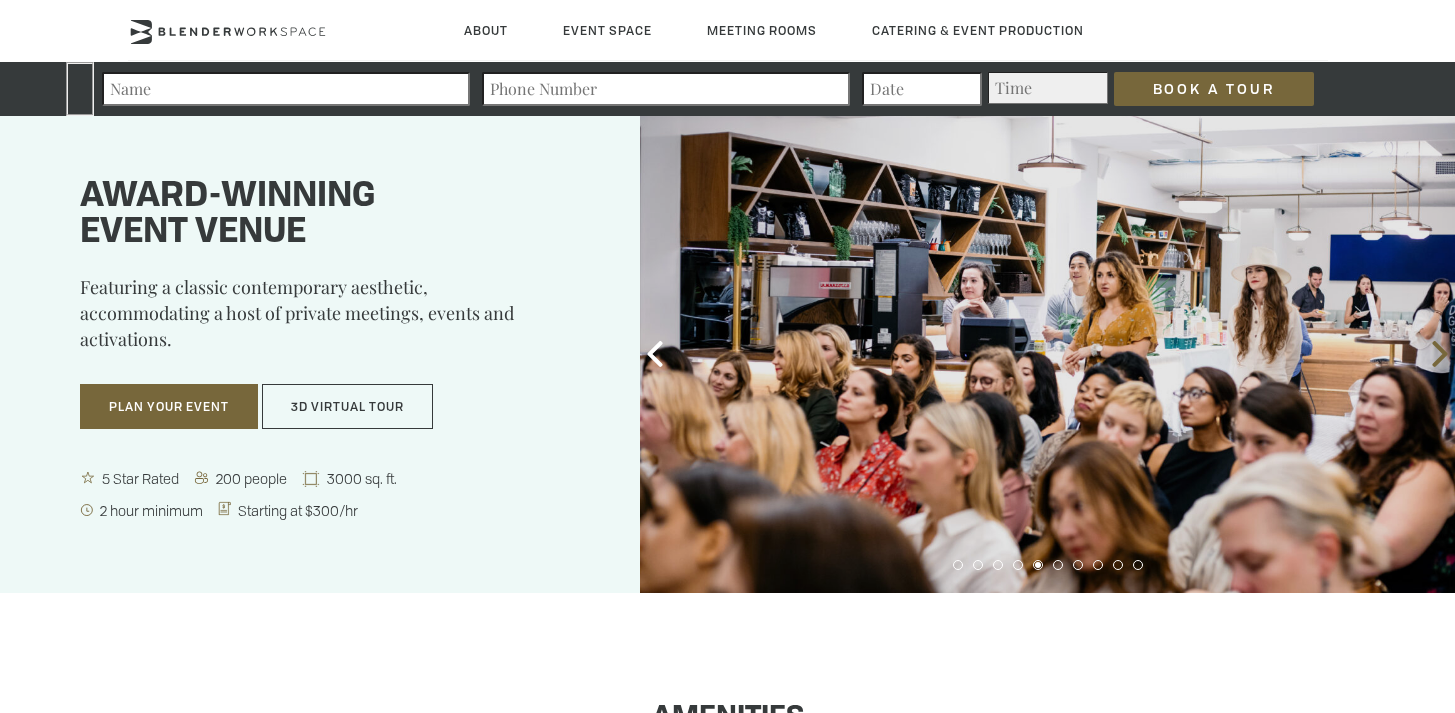 click 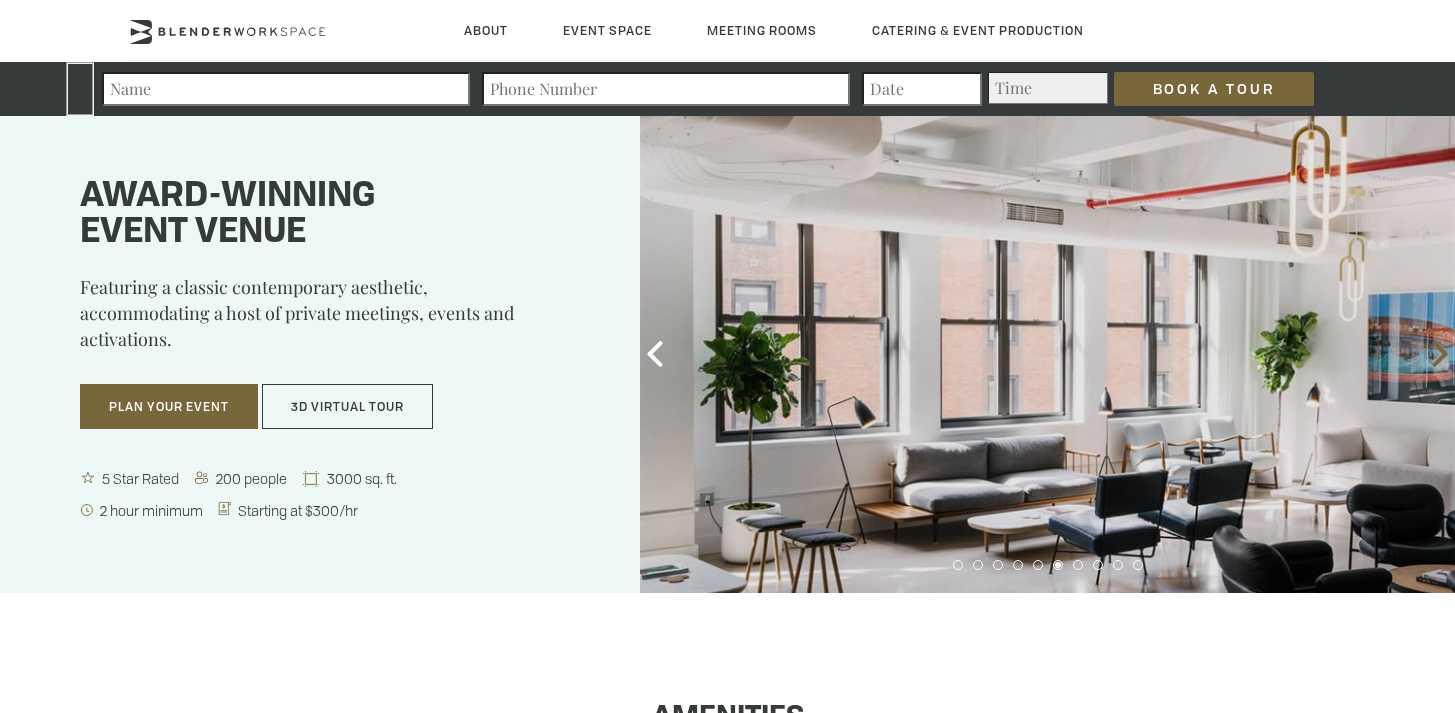 click 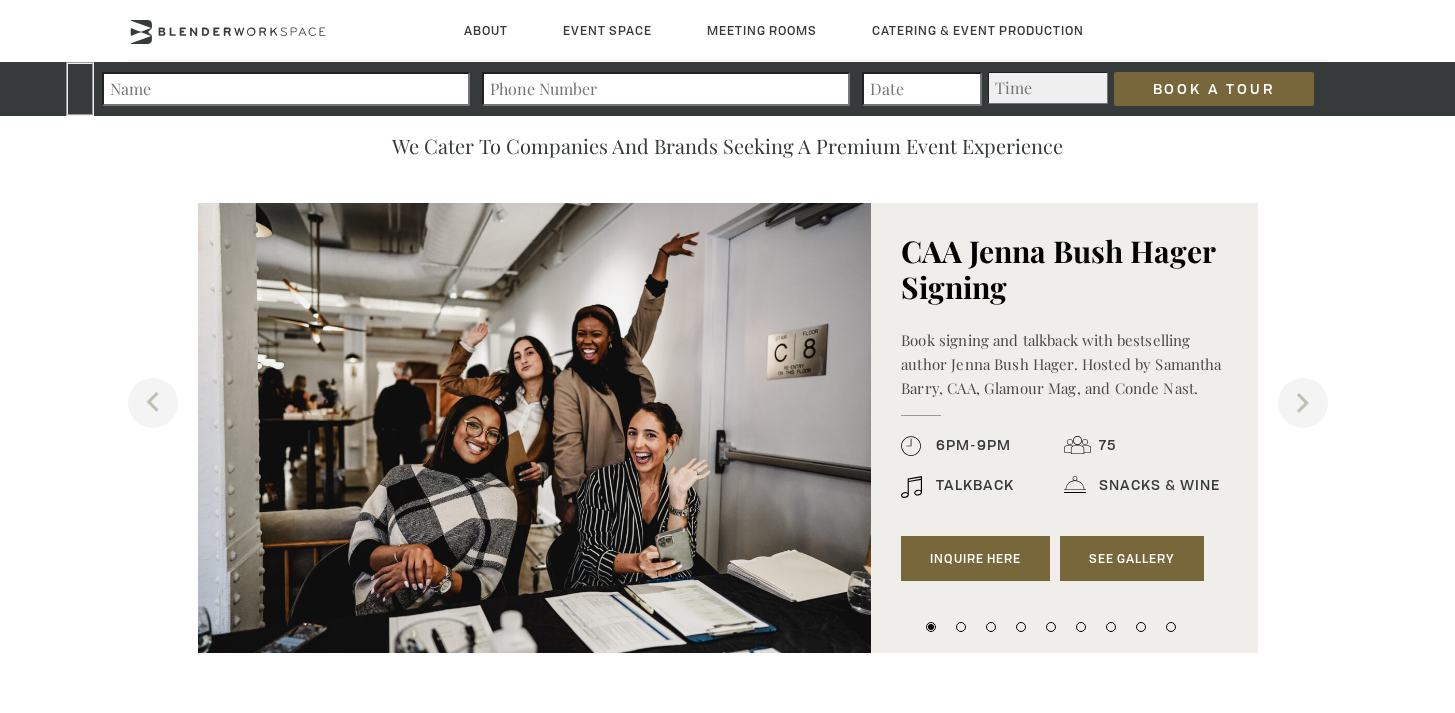 scroll, scrollTop: 2052, scrollLeft: 0, axis: vertical 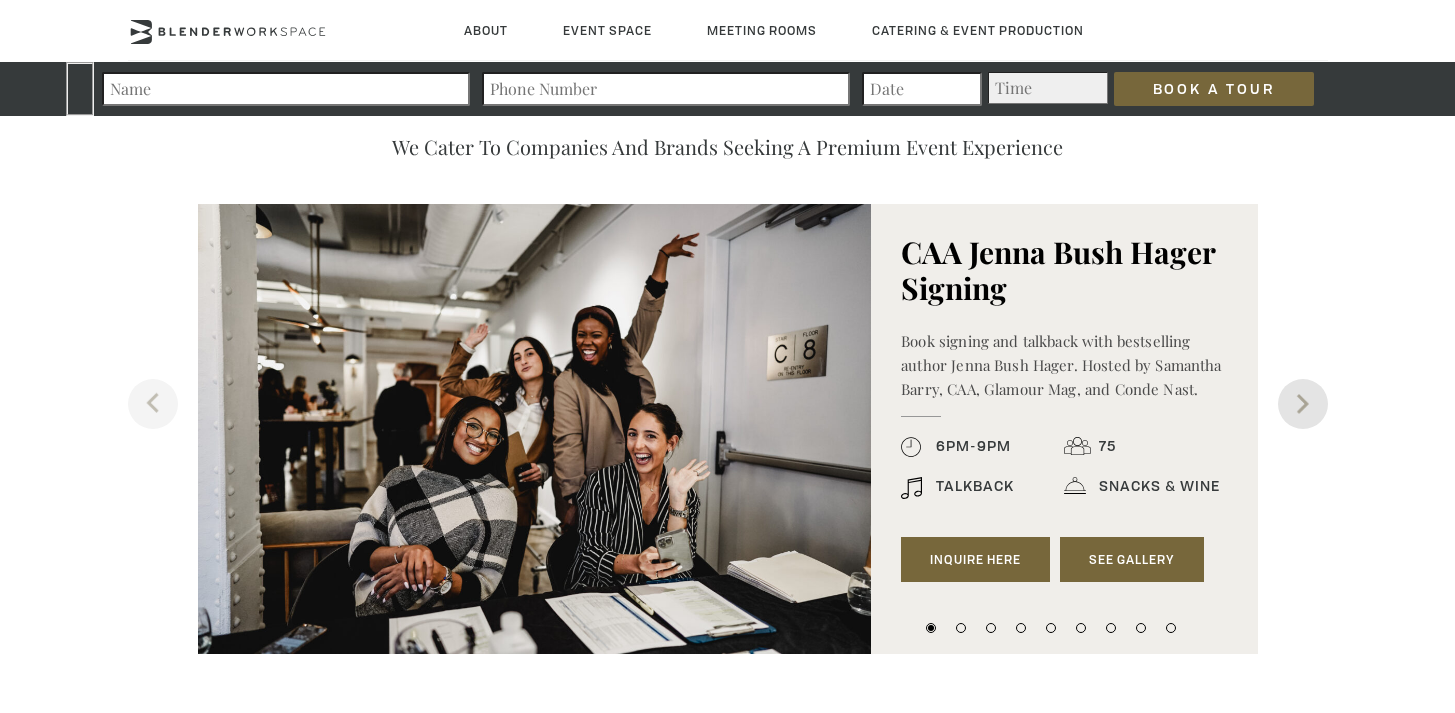 click on "Next" at bounding box center [1303, 404] 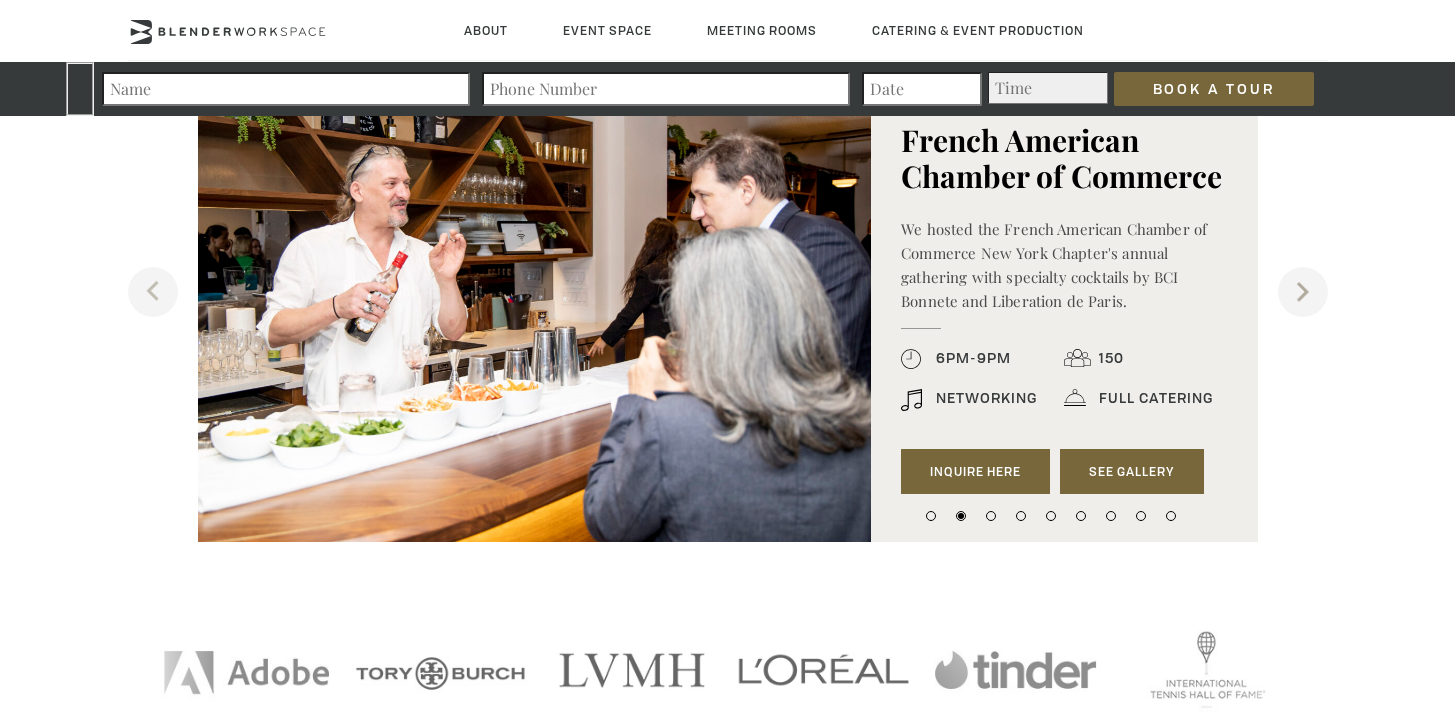 scroll, scrollTop: 2160, scrollLeft: 0, axis: vertical 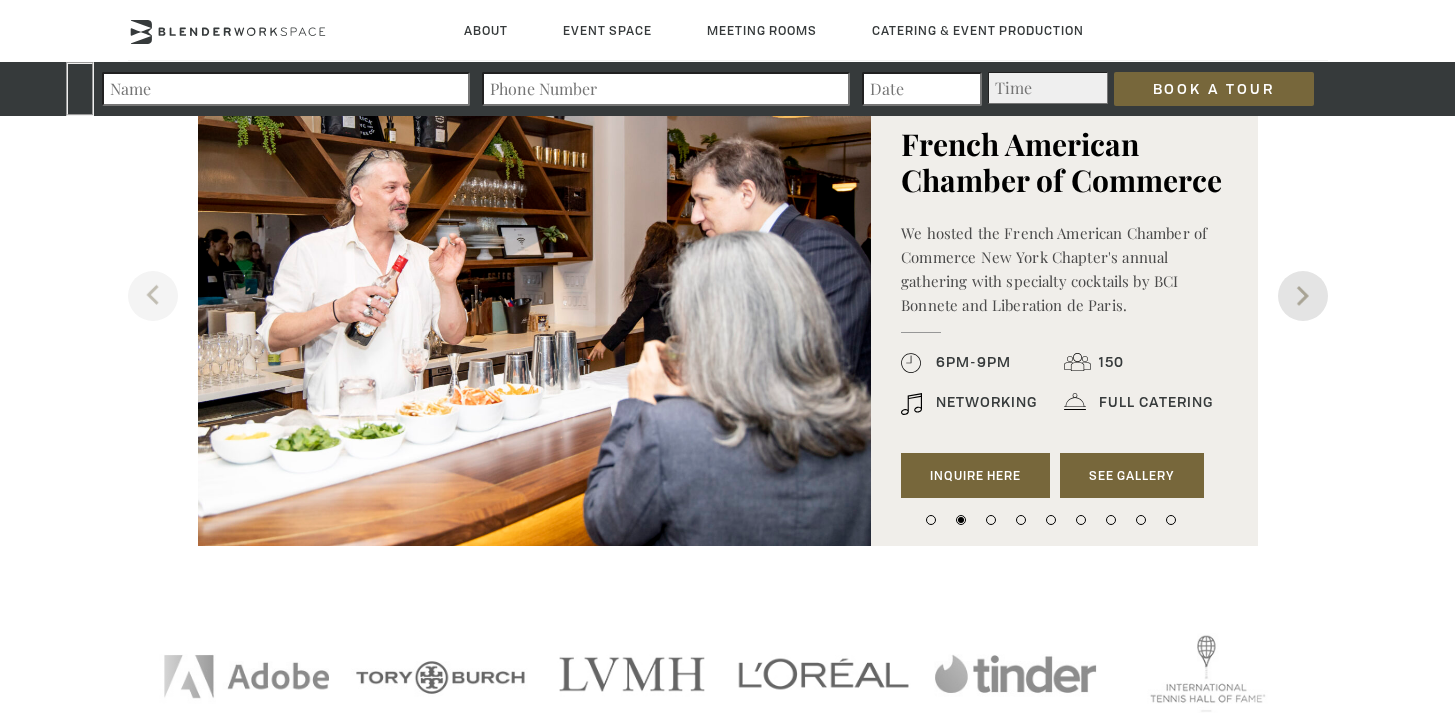 click on "Next" at bounding box center [1303, 296] 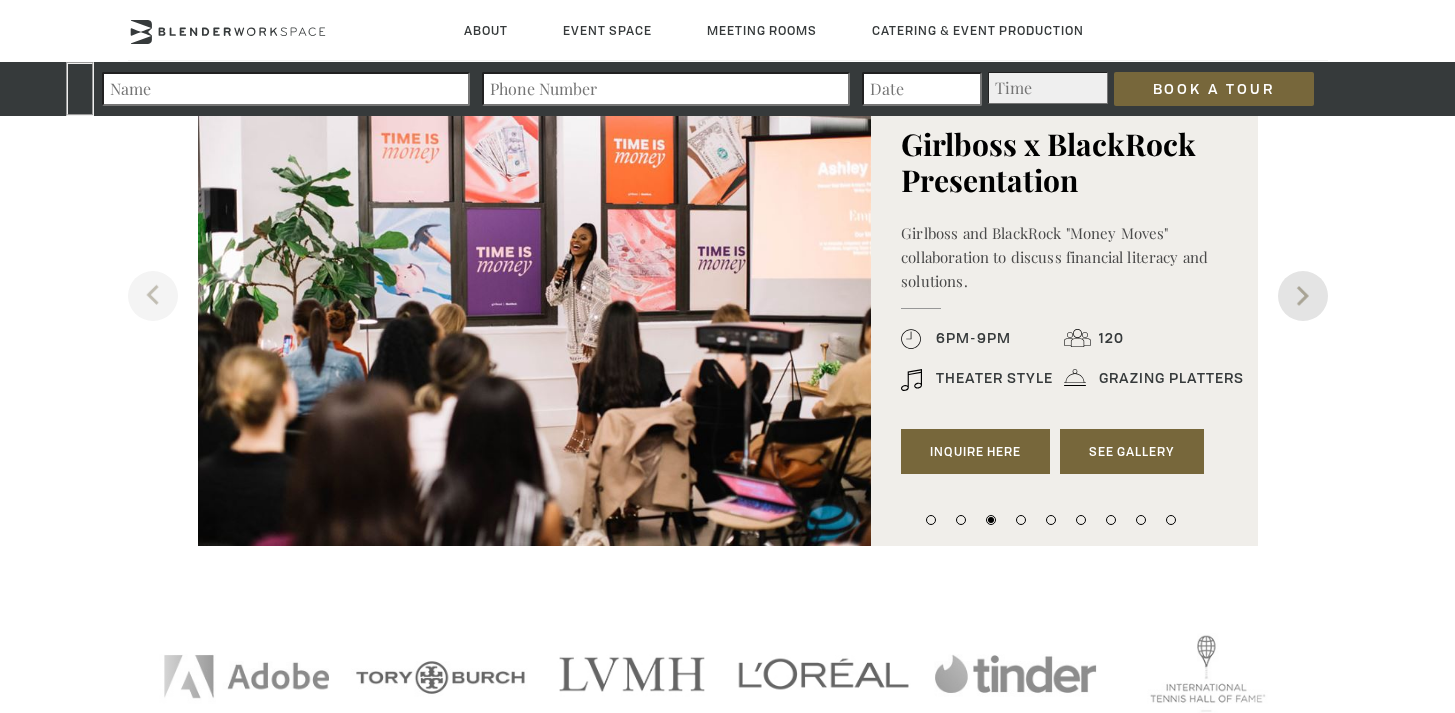 click on "Next" at bounding box center (1303, 296) 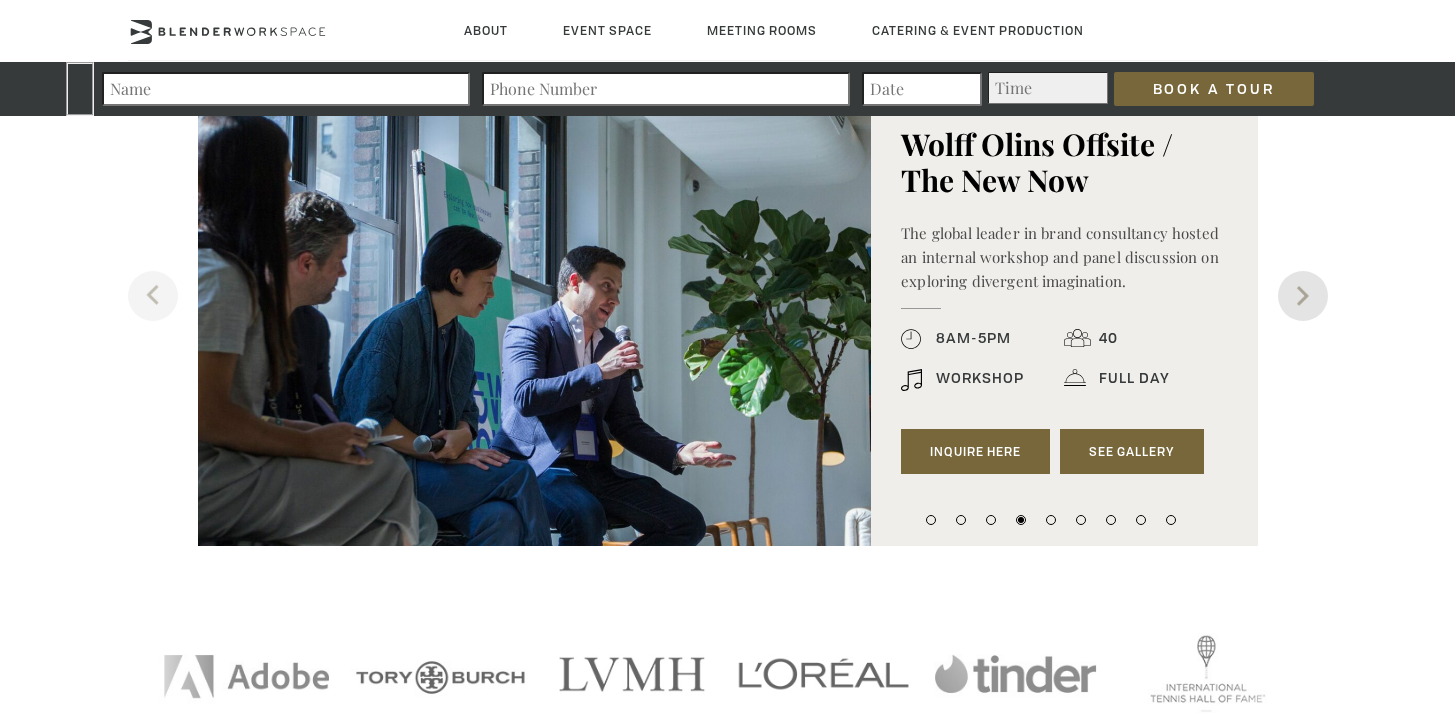 click on "Next" at bounding box center (1303, 296) 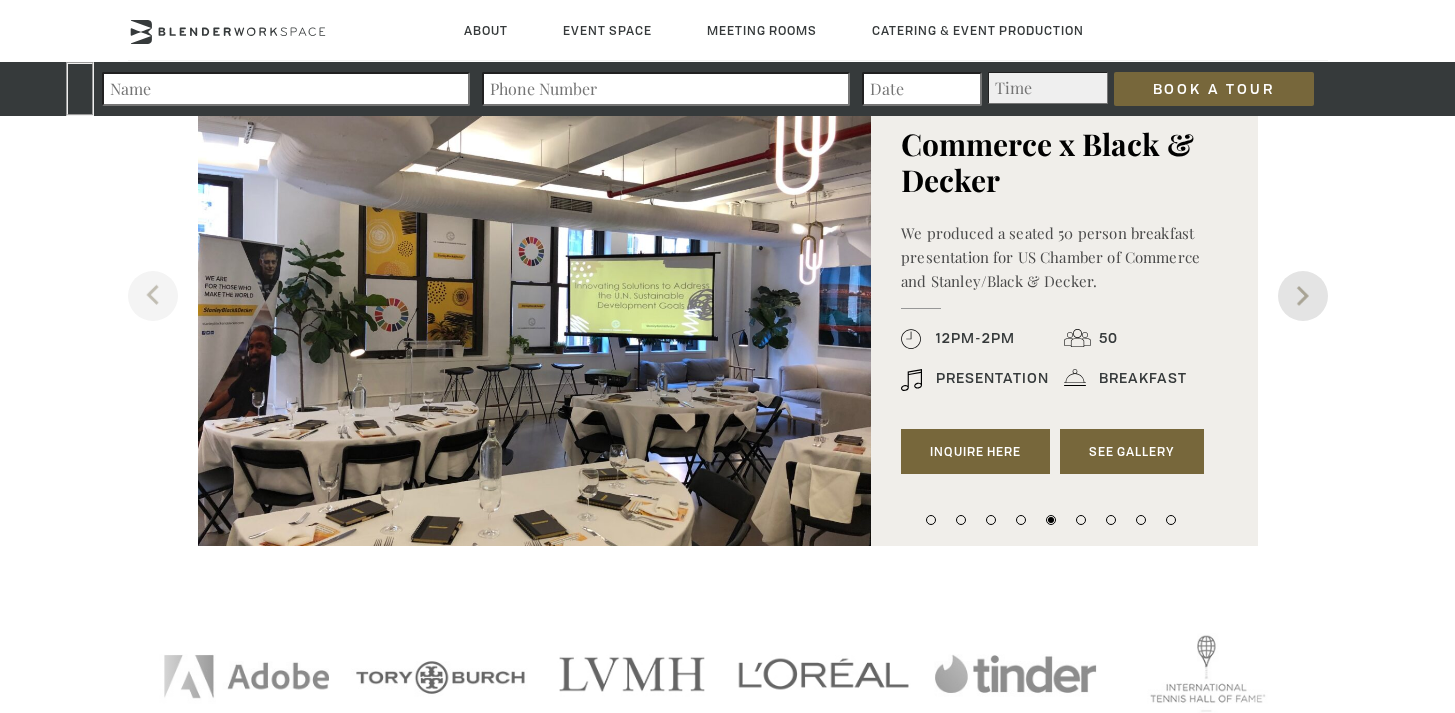 click on "Next" at bounding box center (1303, 296) 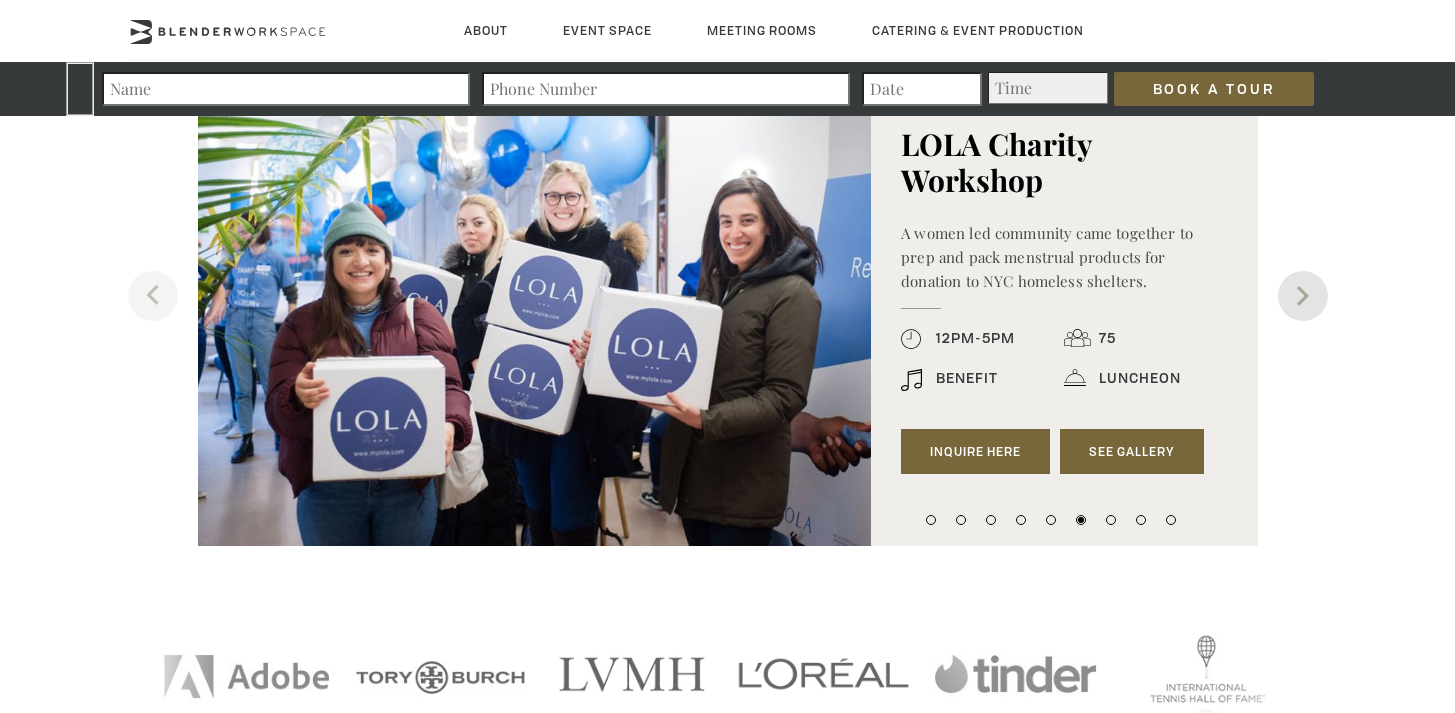 click on "Next" at bounding box center (1303, 296) 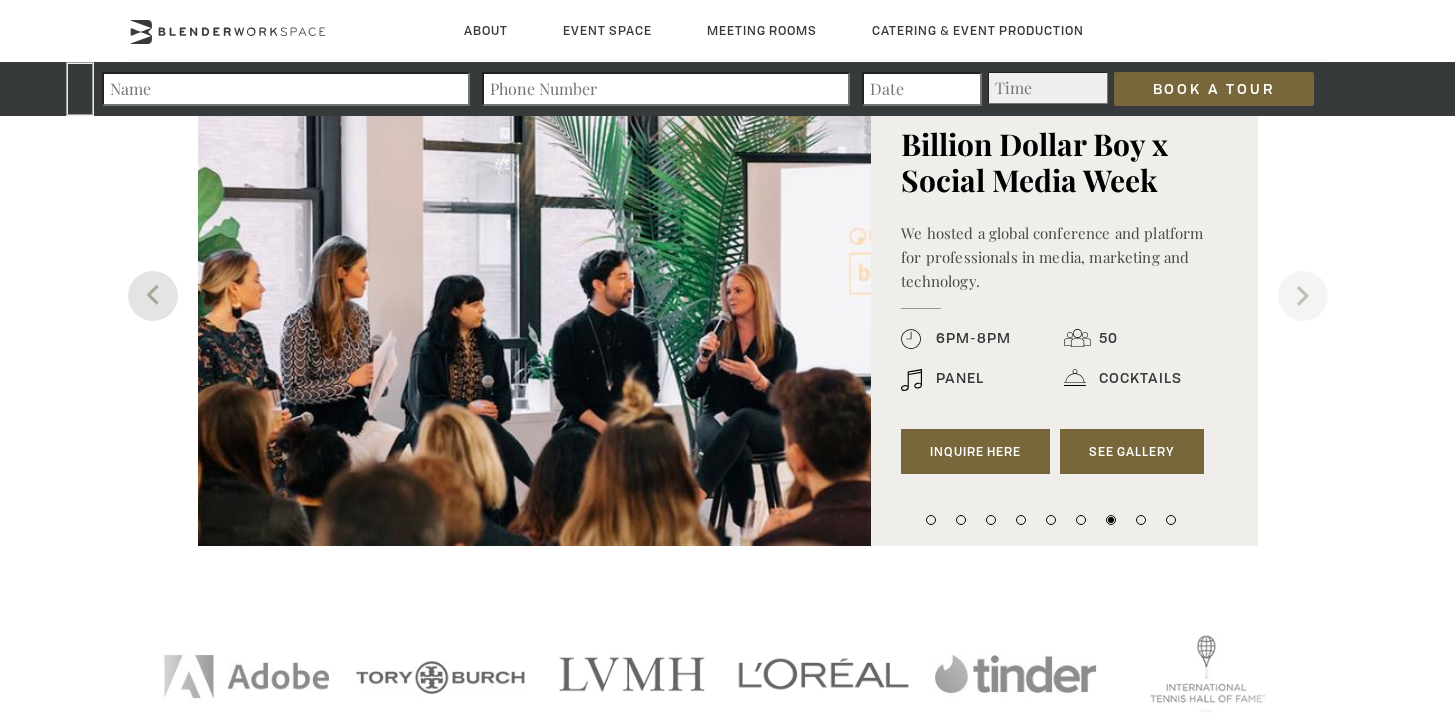 click on "Previous" at bounding box center (153, 296) 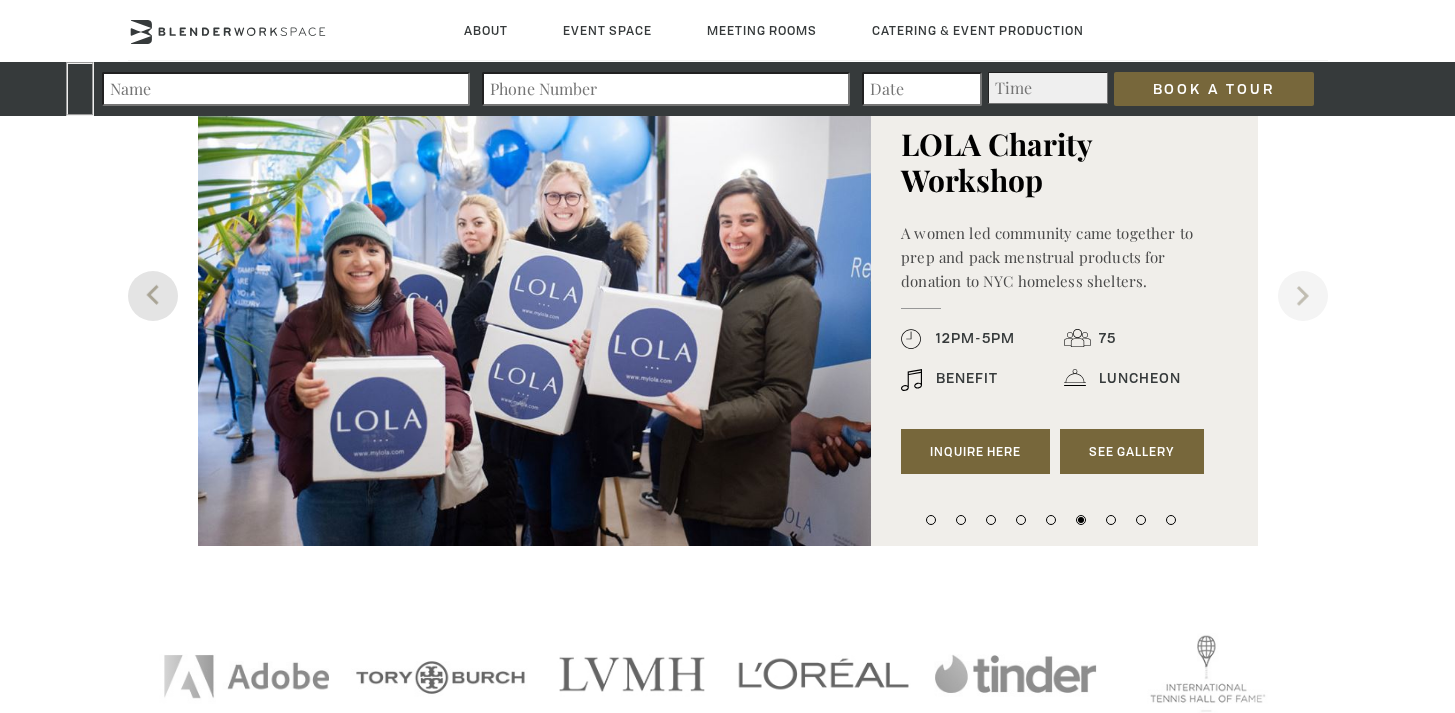 click on "Previous" at bounding box center [153, 296] 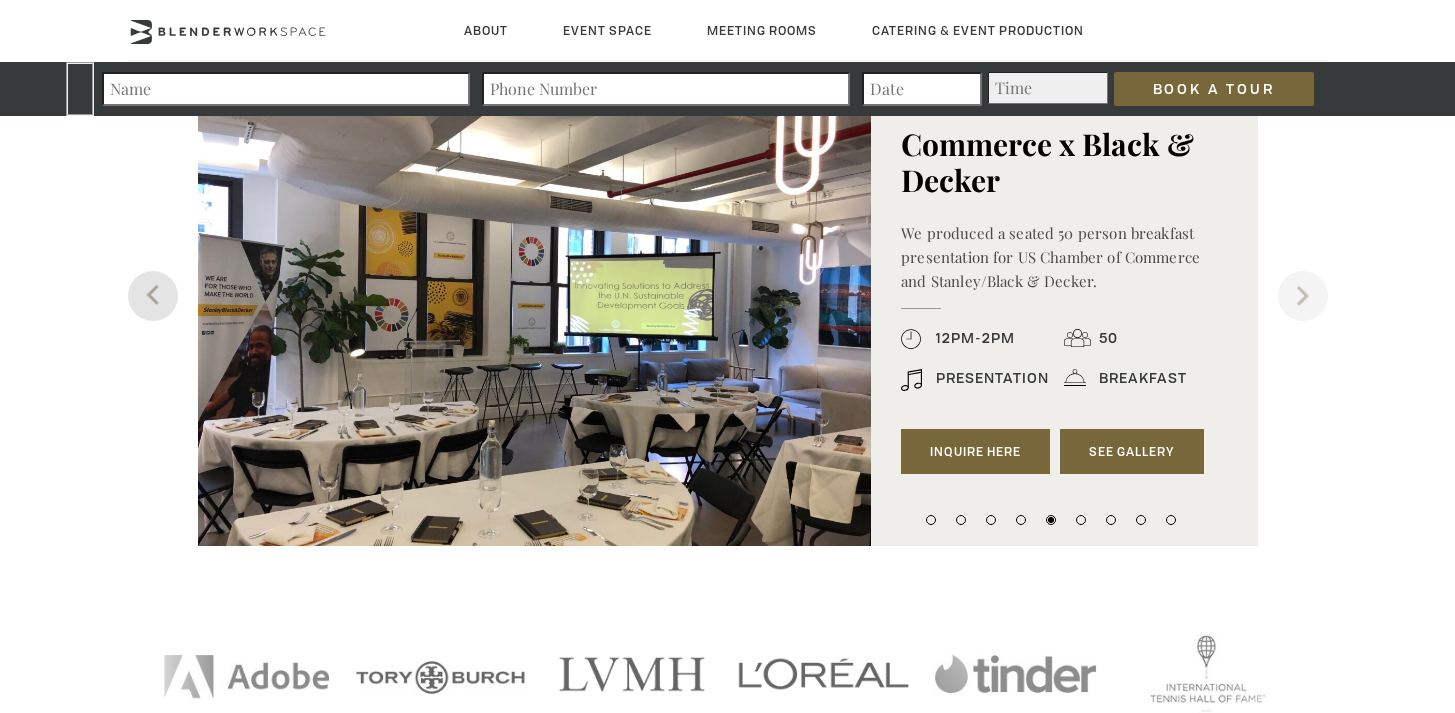 click on "Previous" at bounding box center [153, 296] 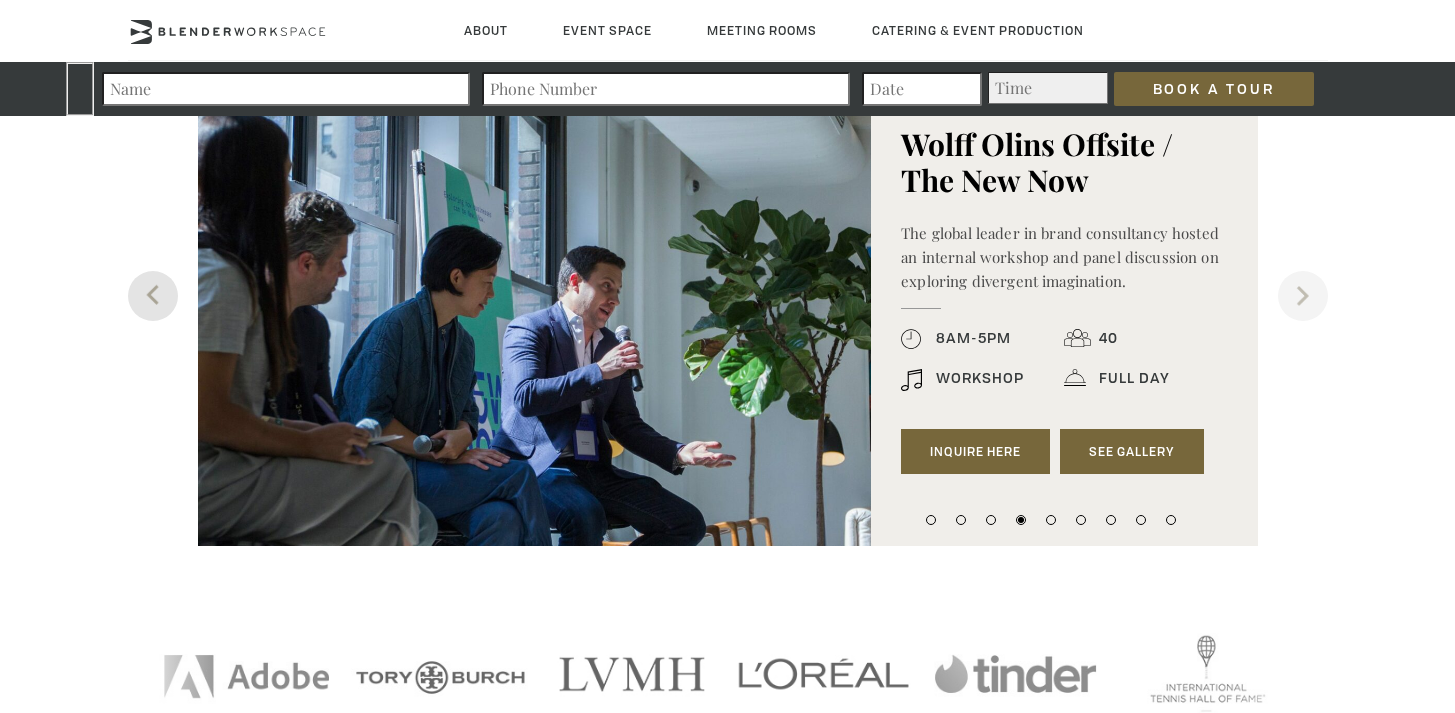 click on "Previous" at bounding box center (153, 296) 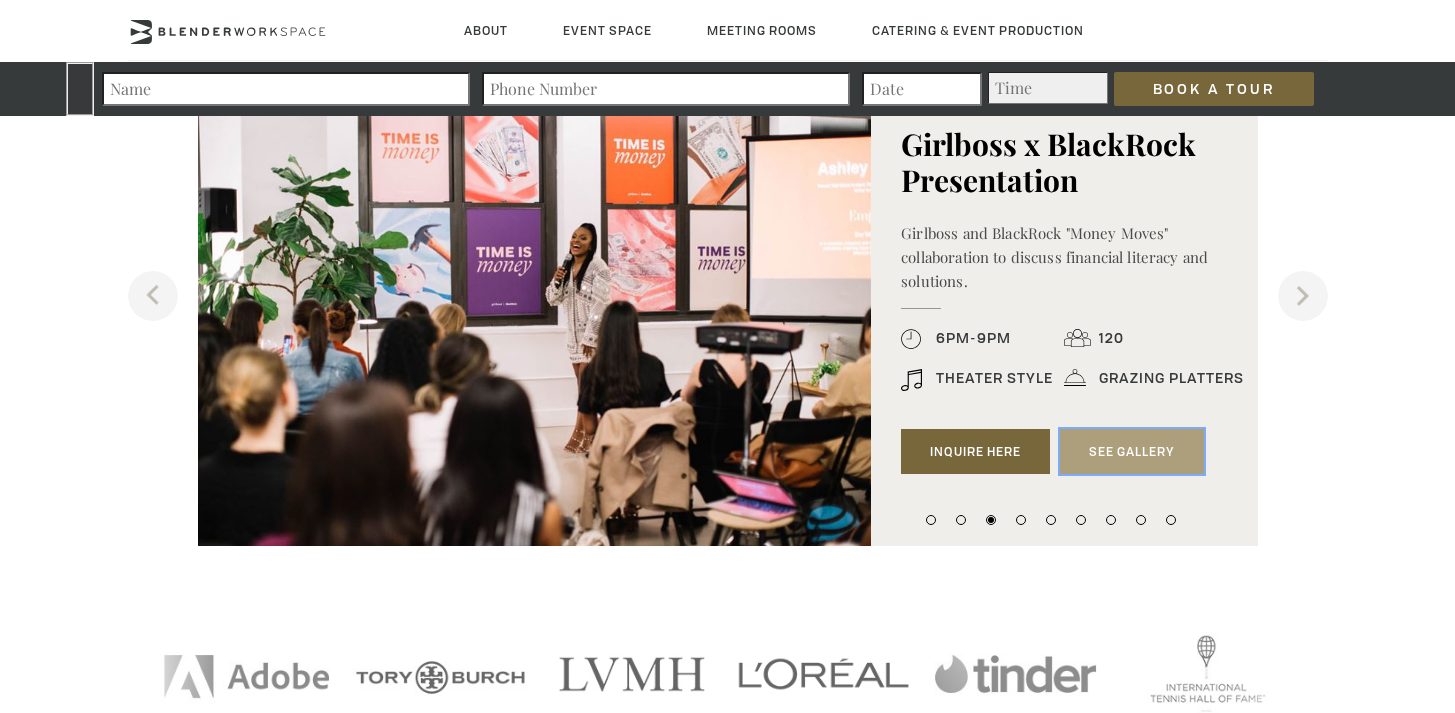 click on "See Gallery" at bounding box center [1132, 452] 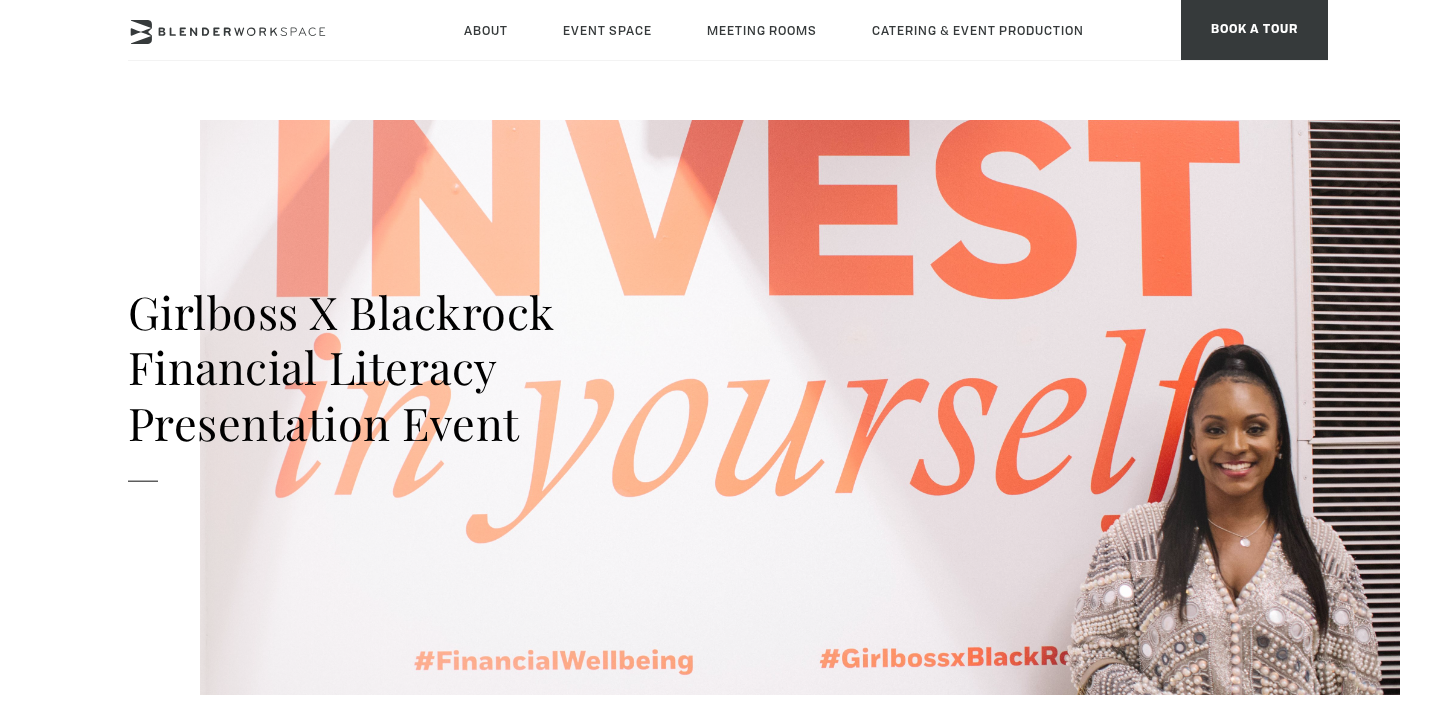 scroll, scrollTop: 0, scrollLeft: 0, axis: both 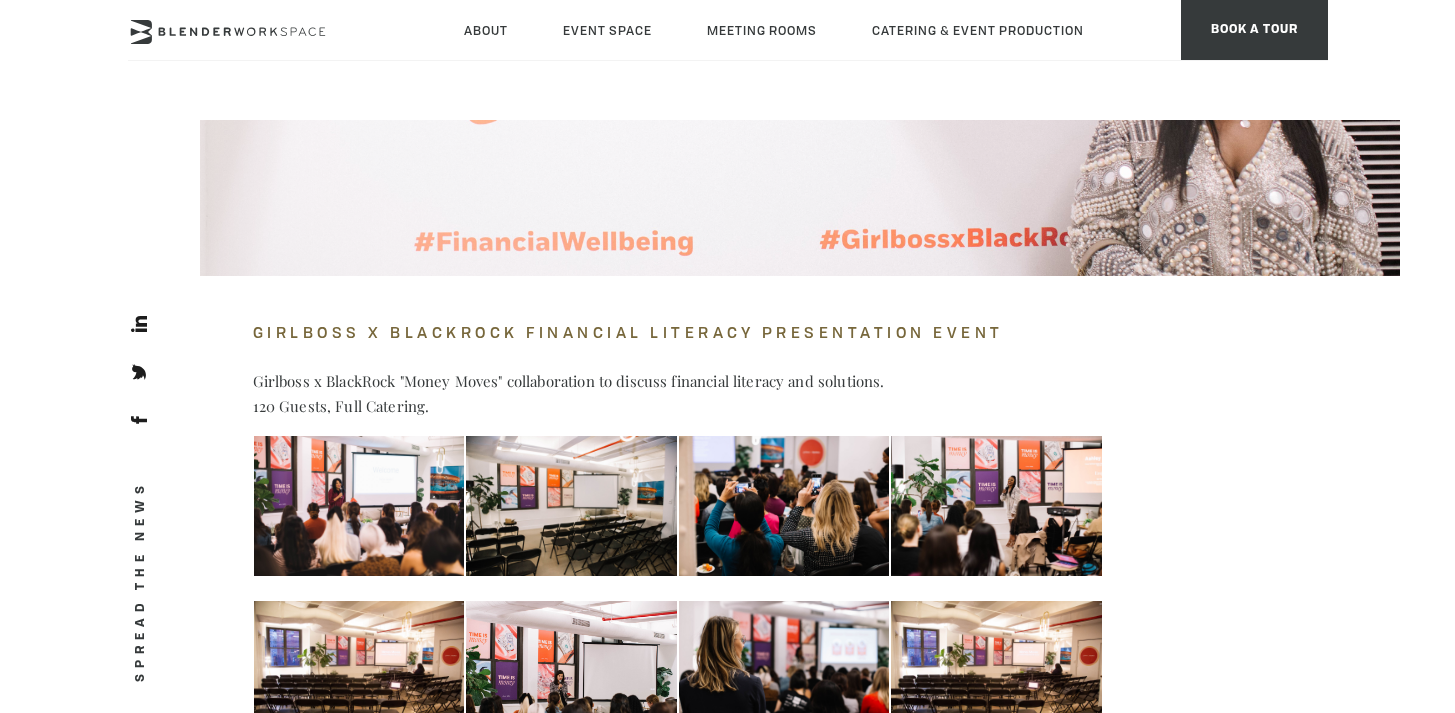 click on "Girlboss x Blackrock Financial Literacy Presentation Event
SPREAD THE NEWS
Girlboss x Blackrock Financial Literacy Presentation Event Girlboss x BlackRock "Money Moves" collaboration to discuss financial literacy and solutions.   120 Guests, Full Catering.         1   2   3   4   Next »" at bounding box center [727, 954] 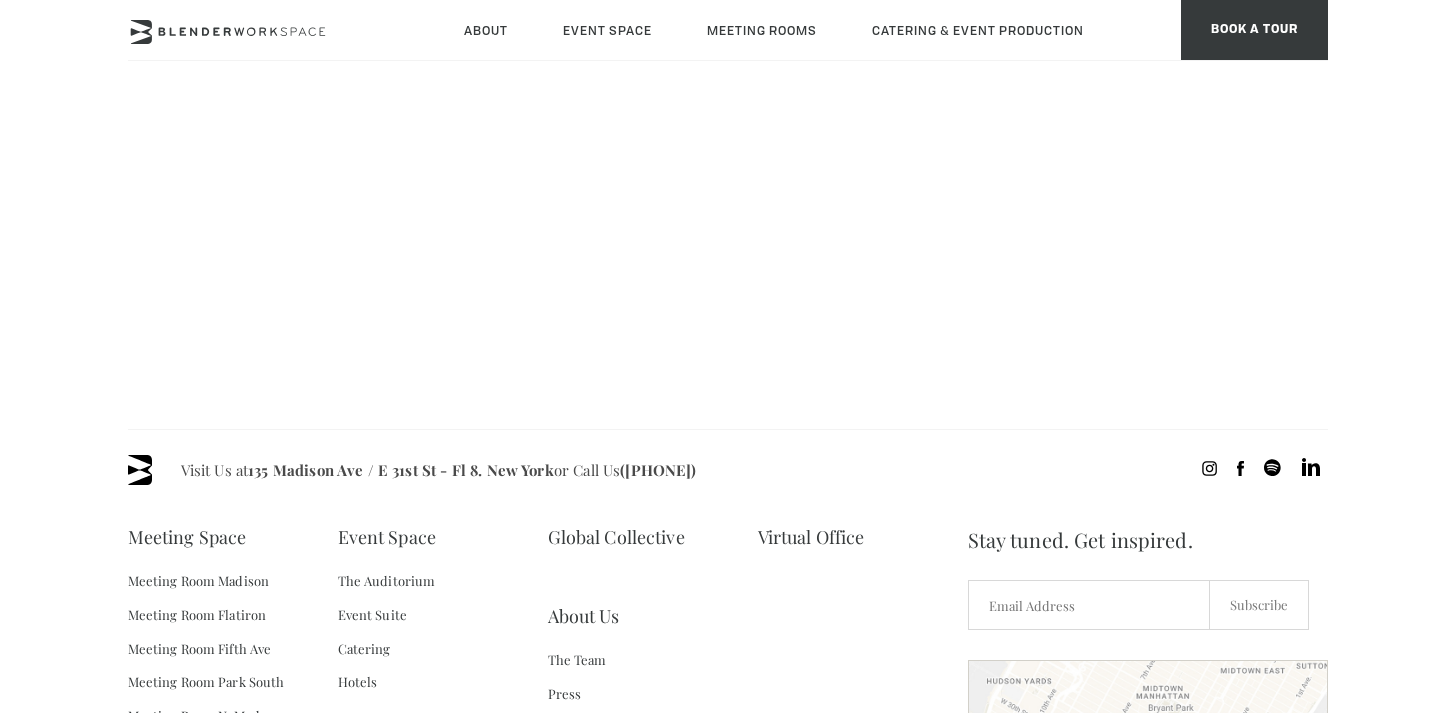 scroll, scrollTop: 2463, scrollLeft: 0, axis: vertical 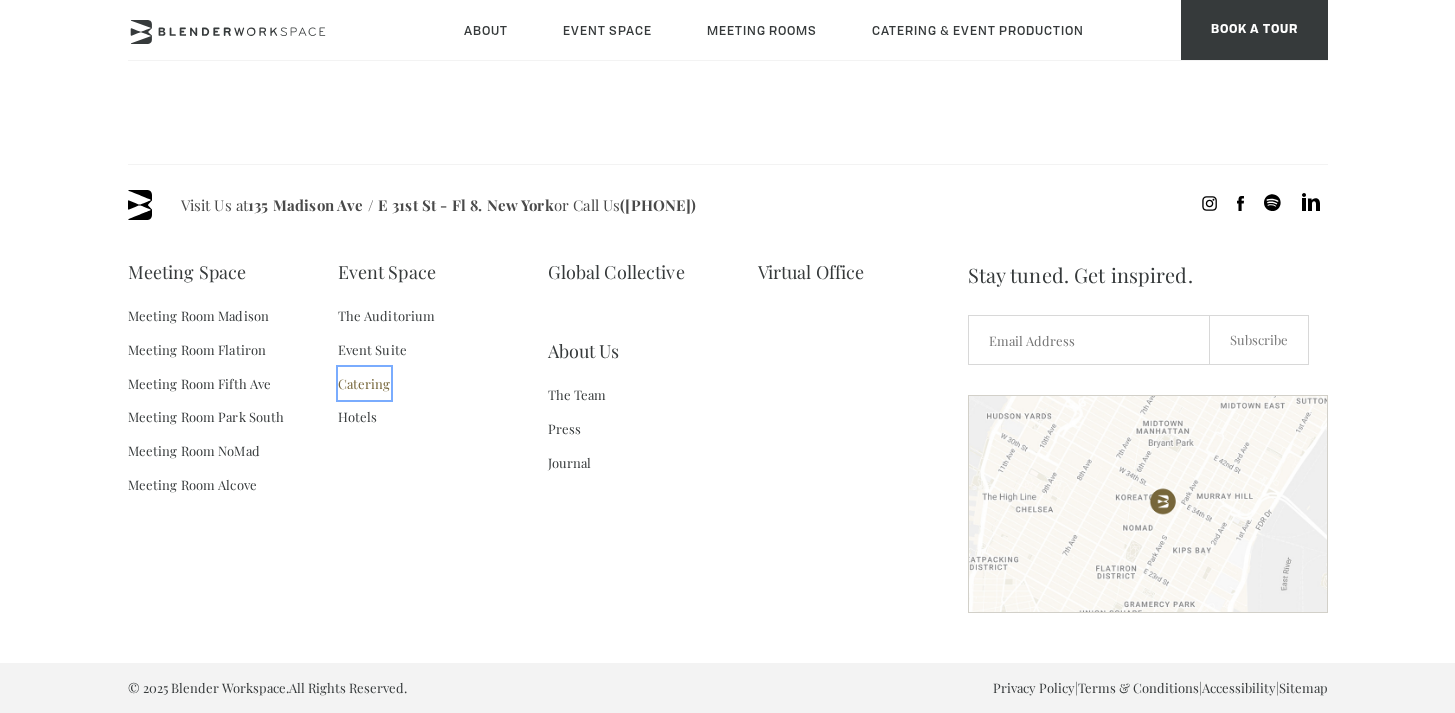 click on "Catering" at bounding box center (364, 384) 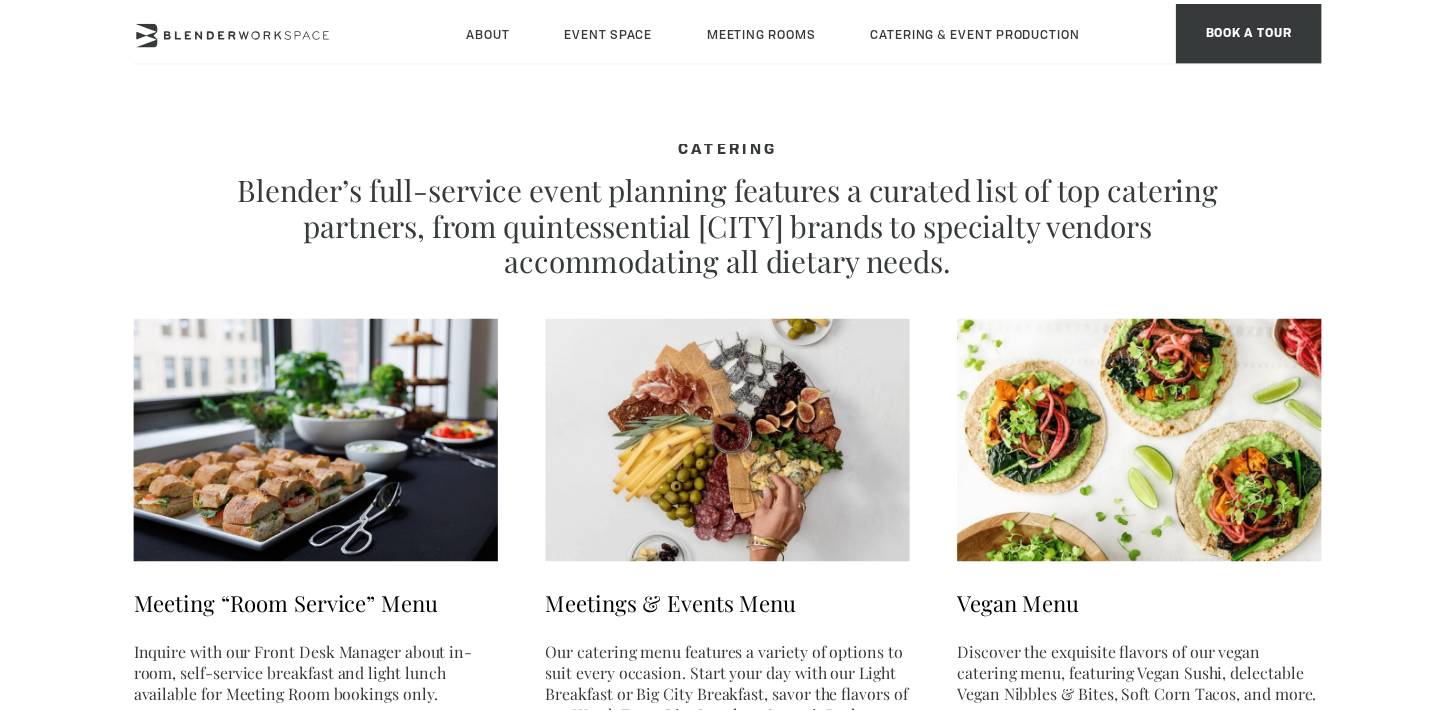 scroll, scrollTop: 0, scrollLeft: 0, axis: both 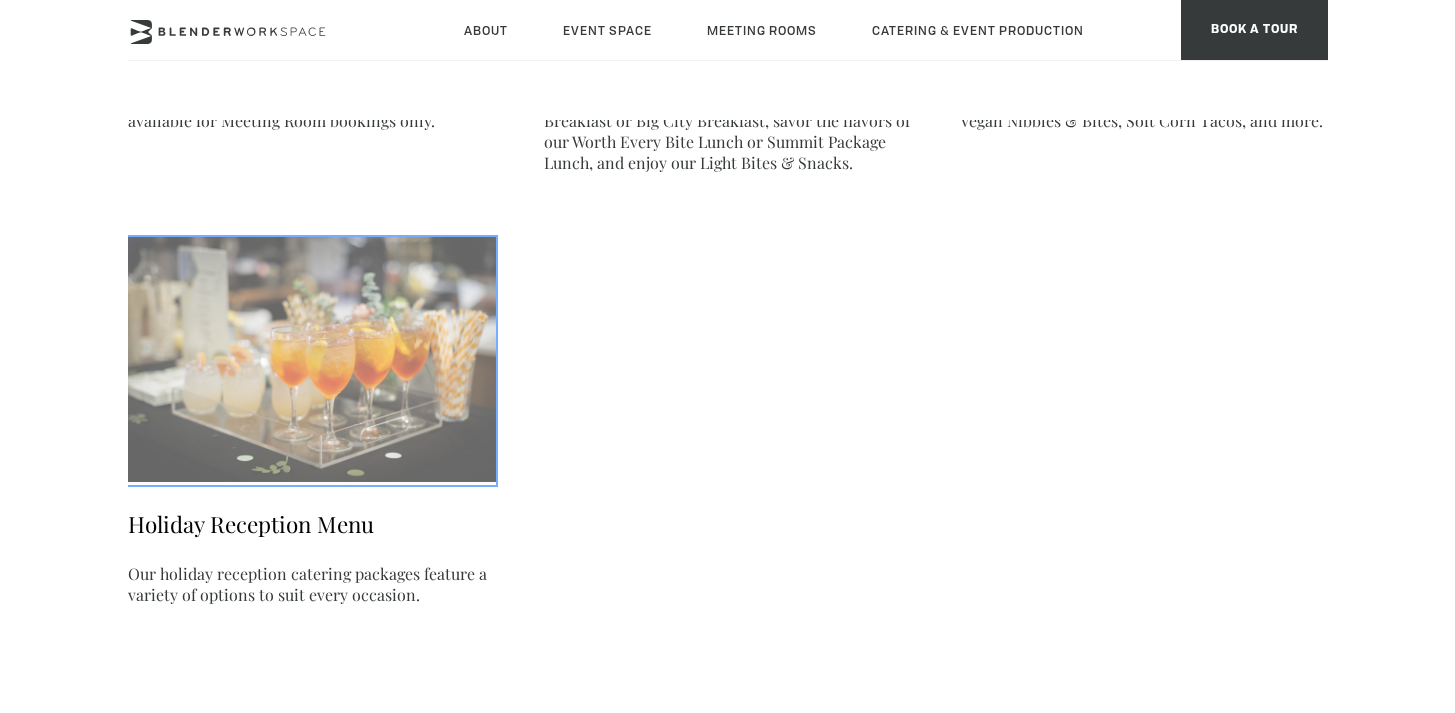 click at bounding box center (312, 359) 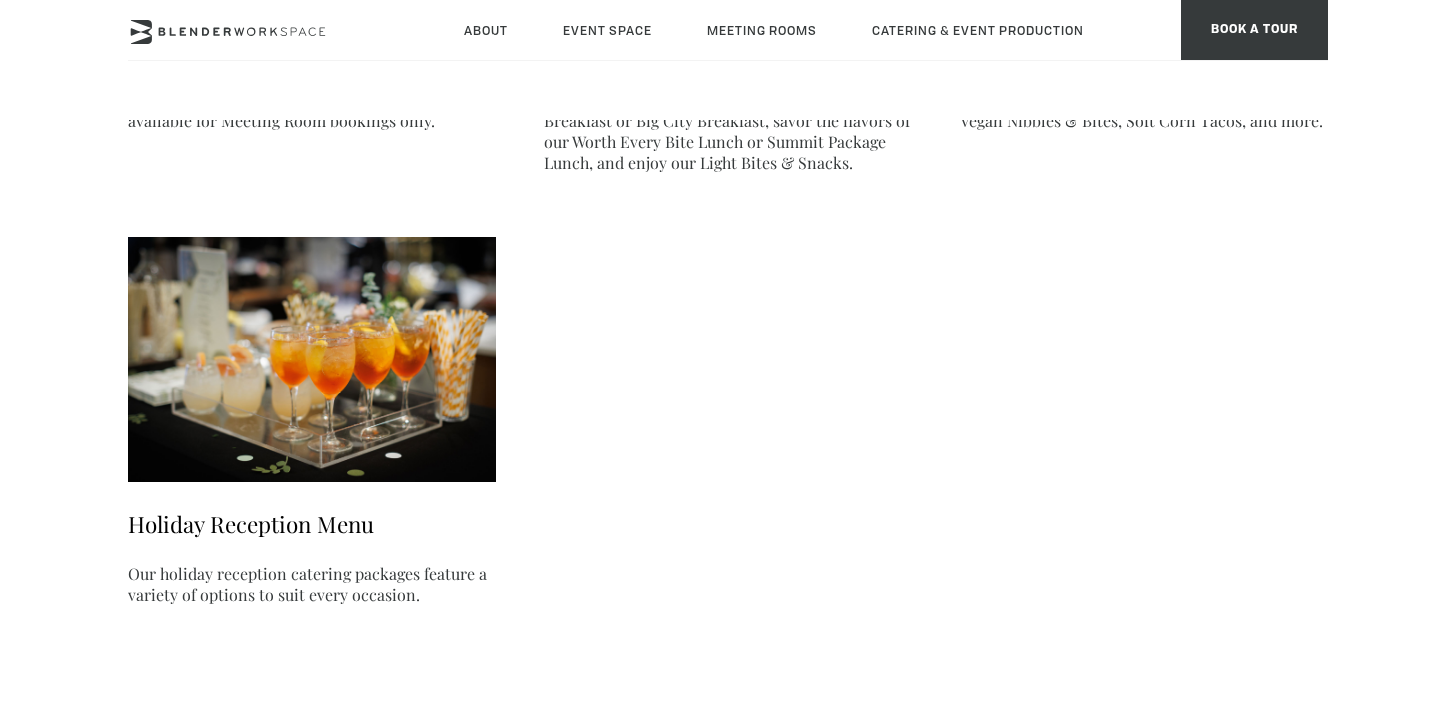 click on "Meeting “Room Service” Menu
Inquire with our Front Desk Manager about in-room, self-service breakfast and light lunch available for Meeting Room bookings only.
Meetings & Events Menu
Our catering menu features a variety of options to suit every occasion. Start your day with our Light Breakfast or Big City Breakfast, savor the flavors of our Worth Every Bite Lunch or Summit Package Lunch, and enjoy our Light Bites & Snacks.
Vegan Menu
Discover the exquisite flavors of our vegan catering menu, featuring Vegan Sushi, delectable Vegan Nibbles & Bites, Soft Corn Tacos, and more.
Holiday Reception Menu
Our holiday reception catering packages feature a variety of options to suit every occasion." at bounding box center [728, 181] 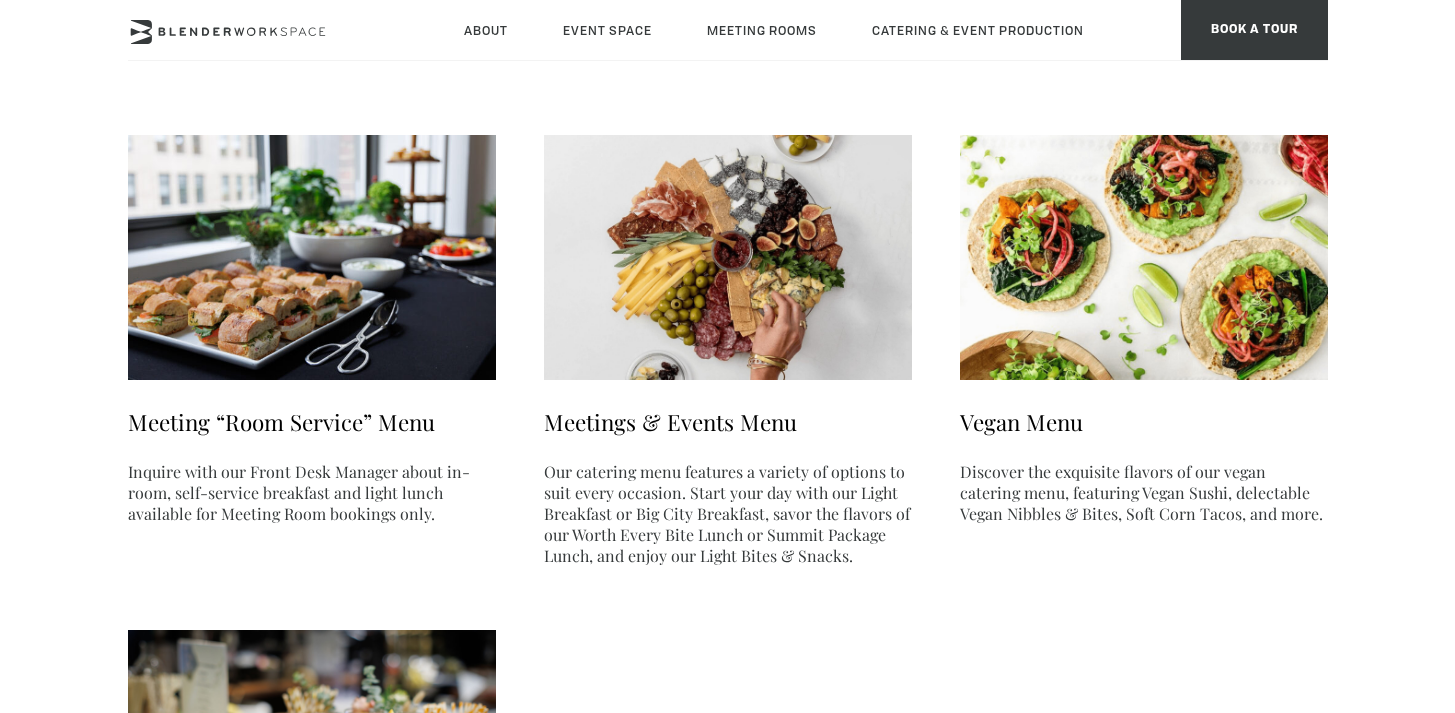 scroll, scrollTop: 167, scrollLeft: 0, axis: vertical 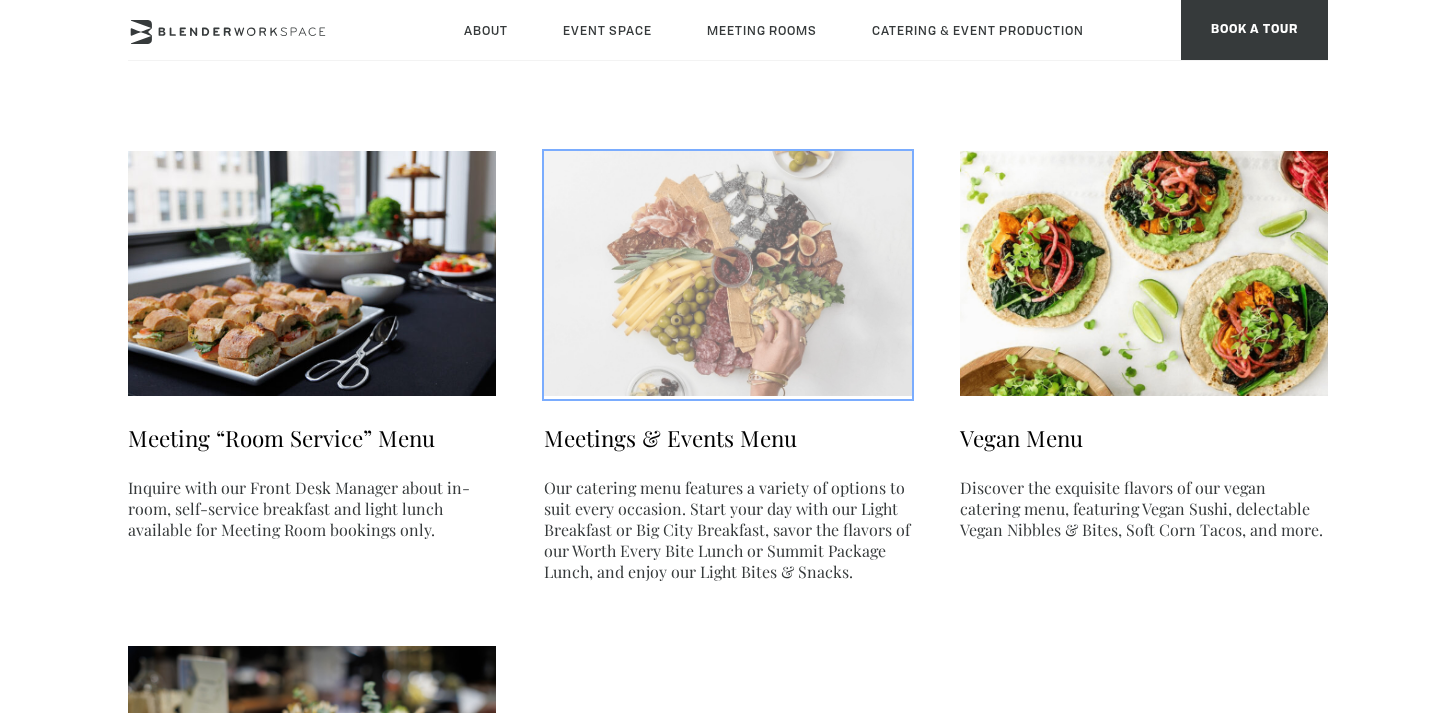 click at bounding box center [728, 273] 